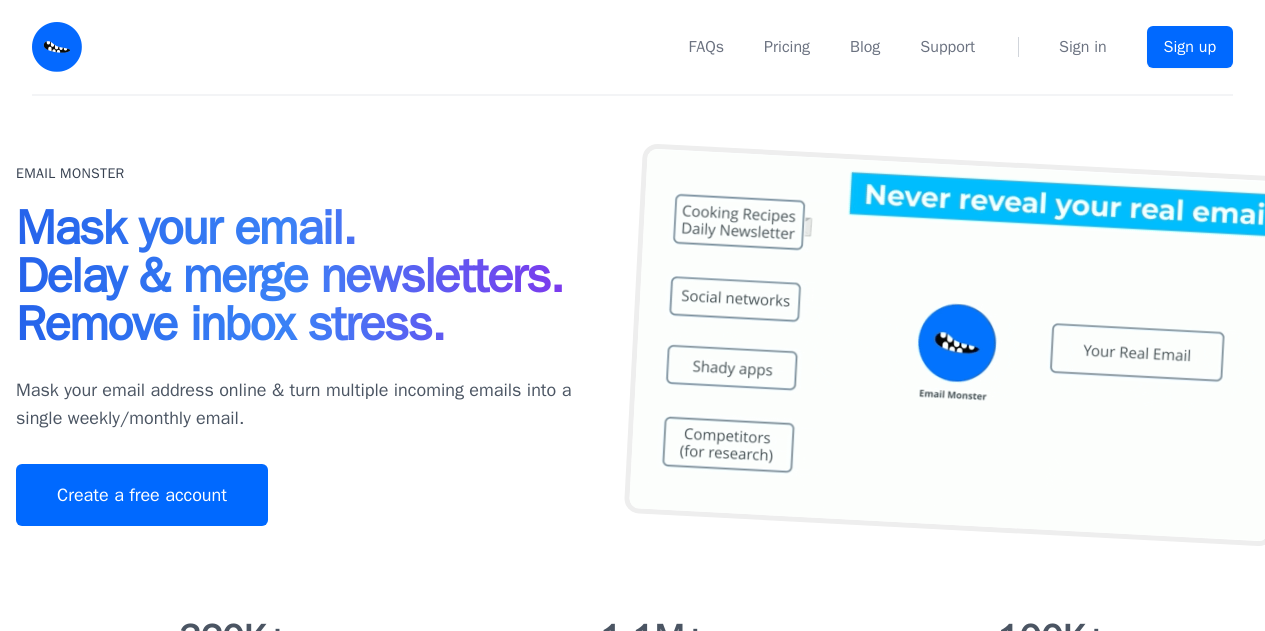 scroll, scrollTop: 0, scrollLeft: 0, axis: both 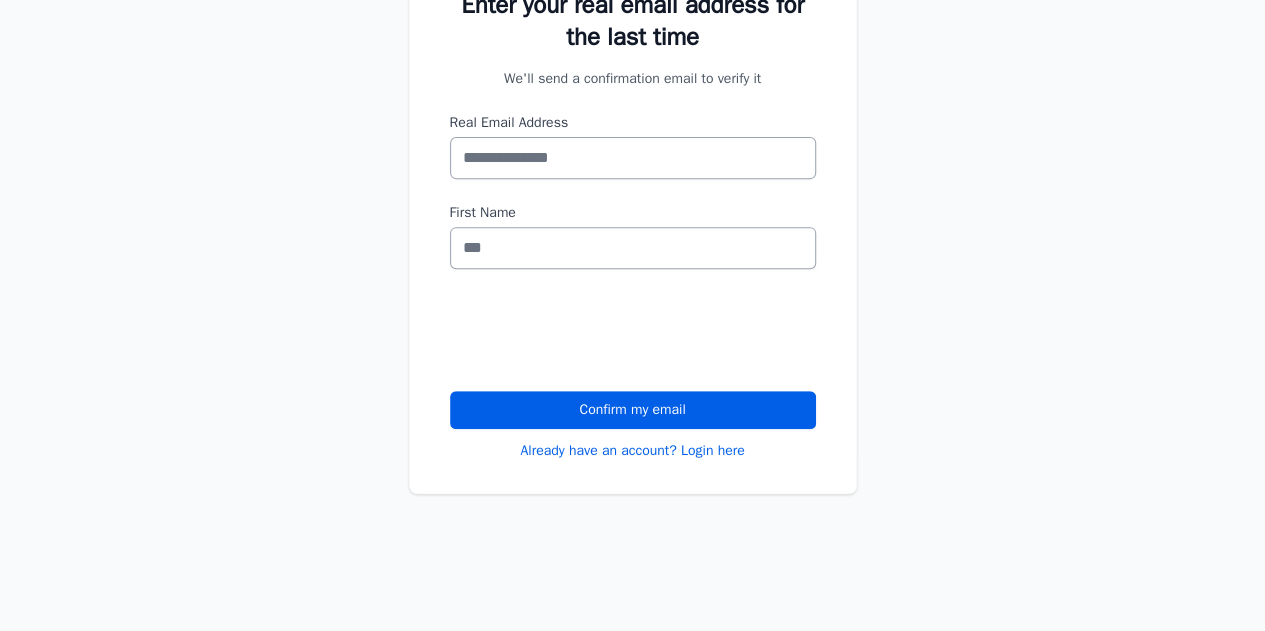 click on "Real Email Address" at bounding box center (633, 158) 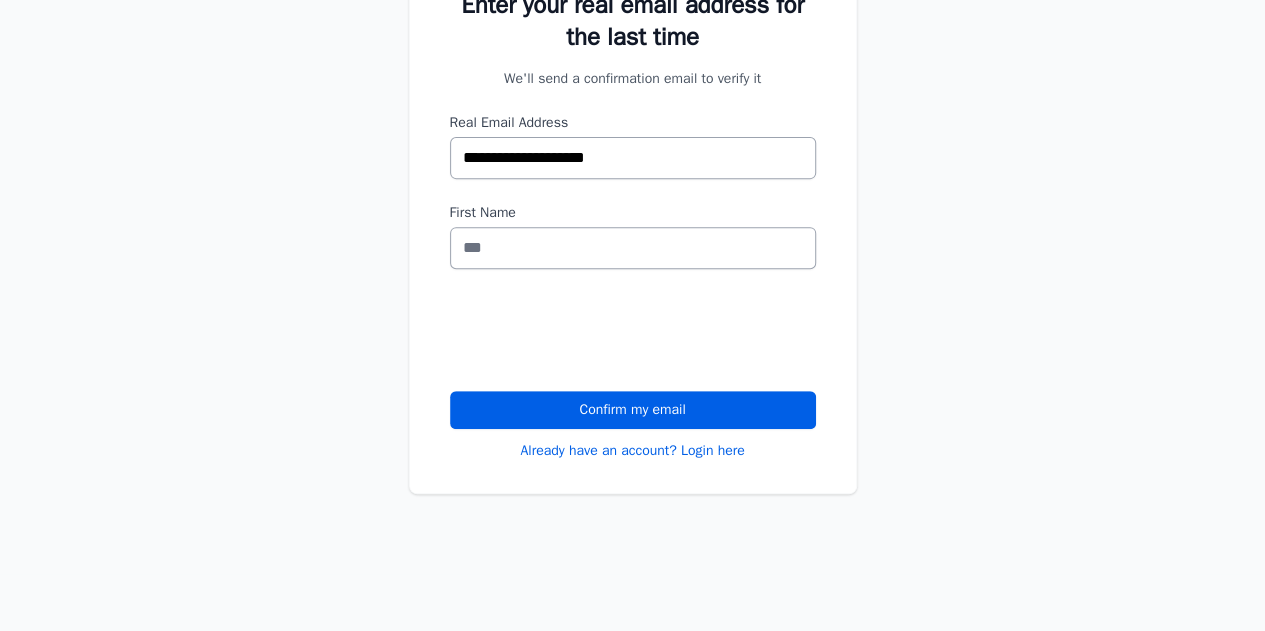 type on "**********" 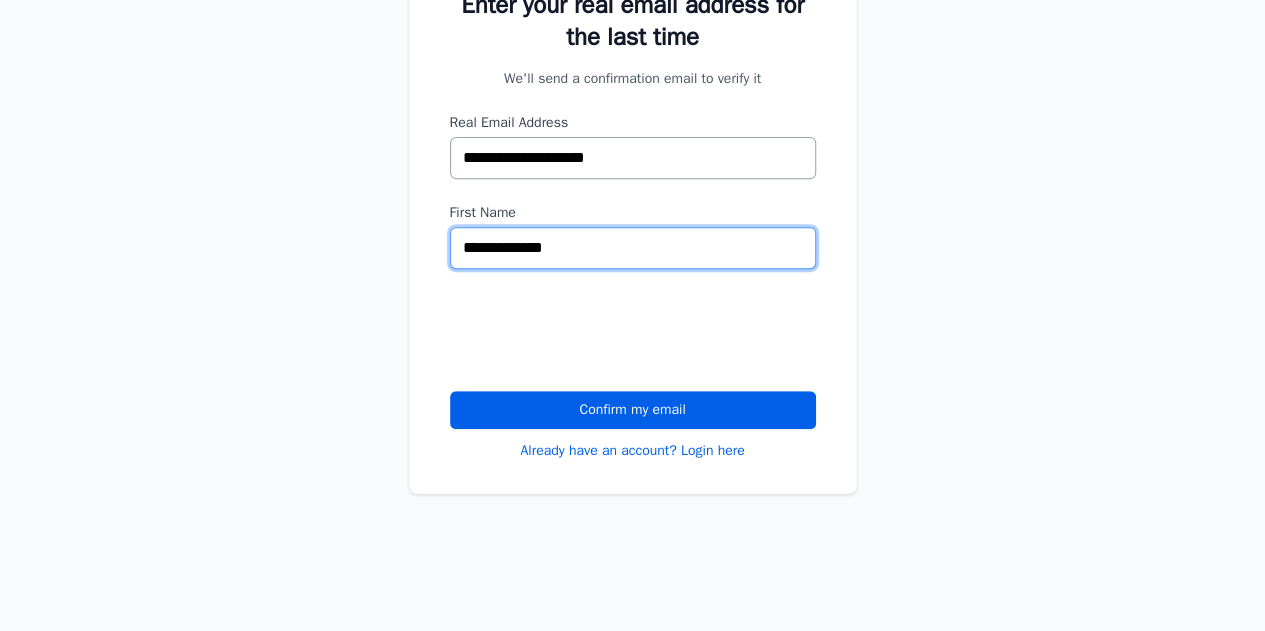 type on "**********" 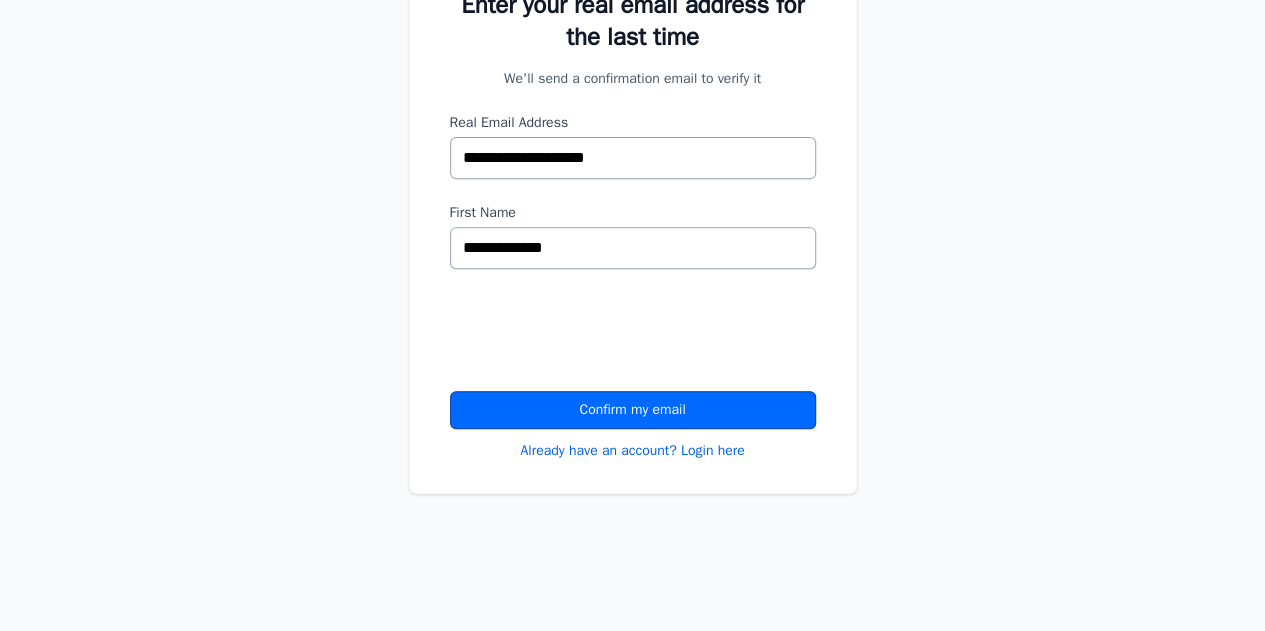 click on "Confirm my email" at bounding box center (633, 410) 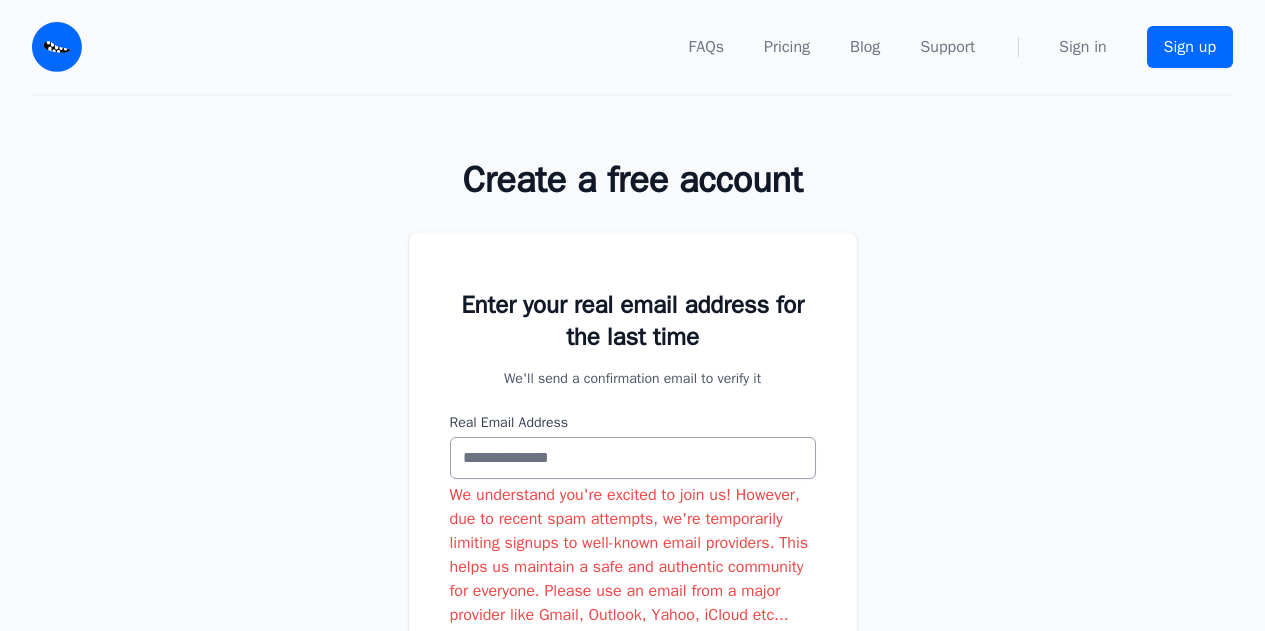 scroll, scrollTop: 0, scrollLeft: 0, axis: both 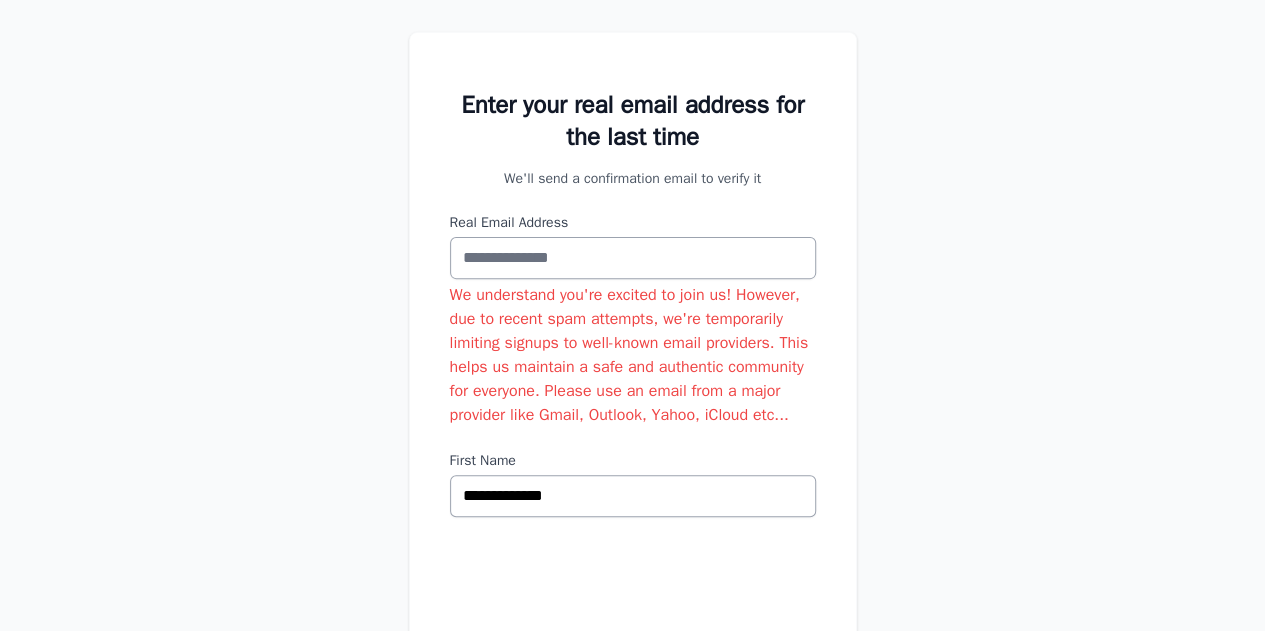 click on "Real Email Address" at bounding box center (633, 258) 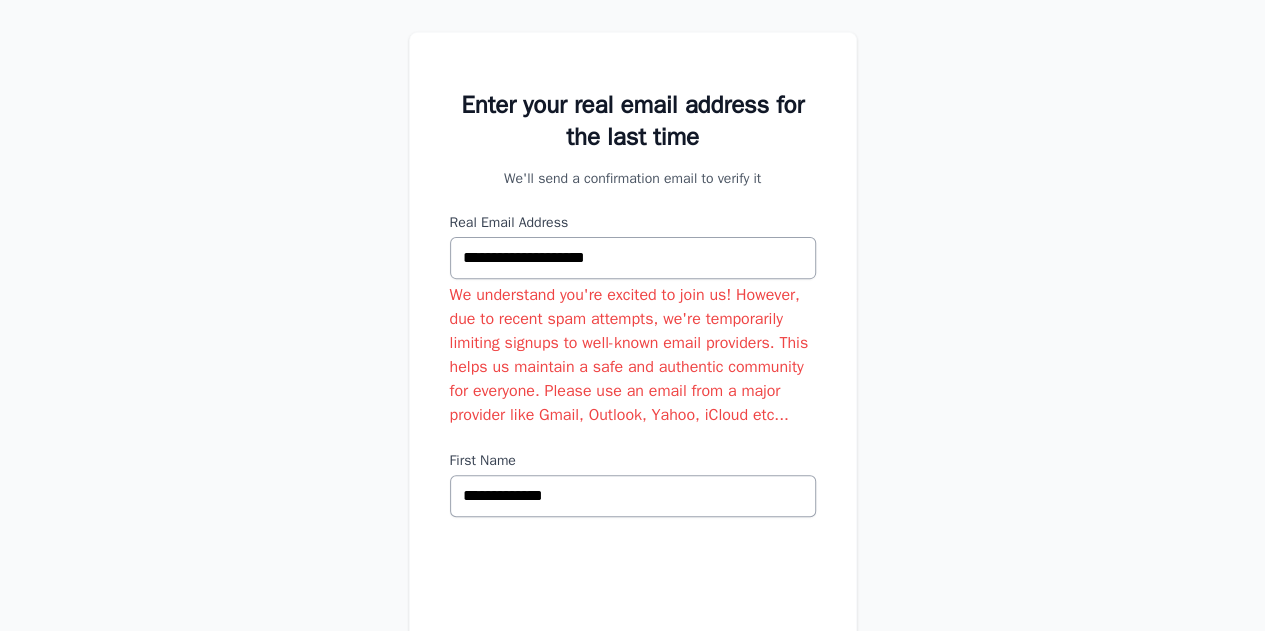 type on "**********" 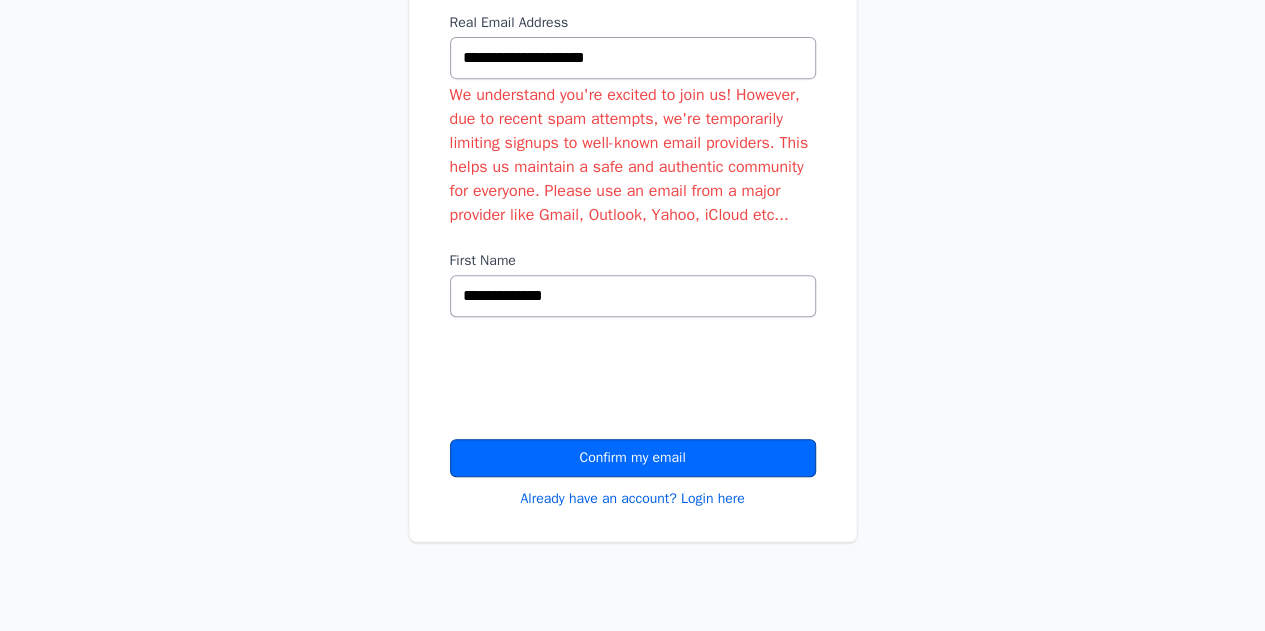 click on "Confirm my email" at bounding box center (633, 458) 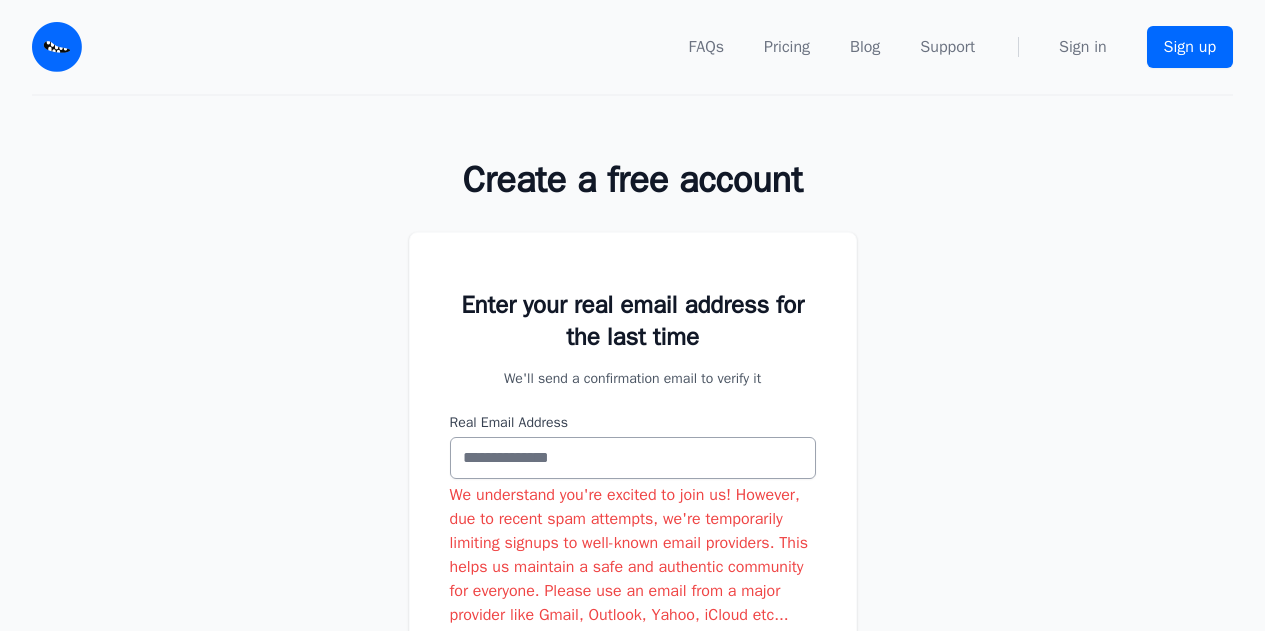 scroll, scrollTop: 200, scrollLeft: 0, axis: vertical 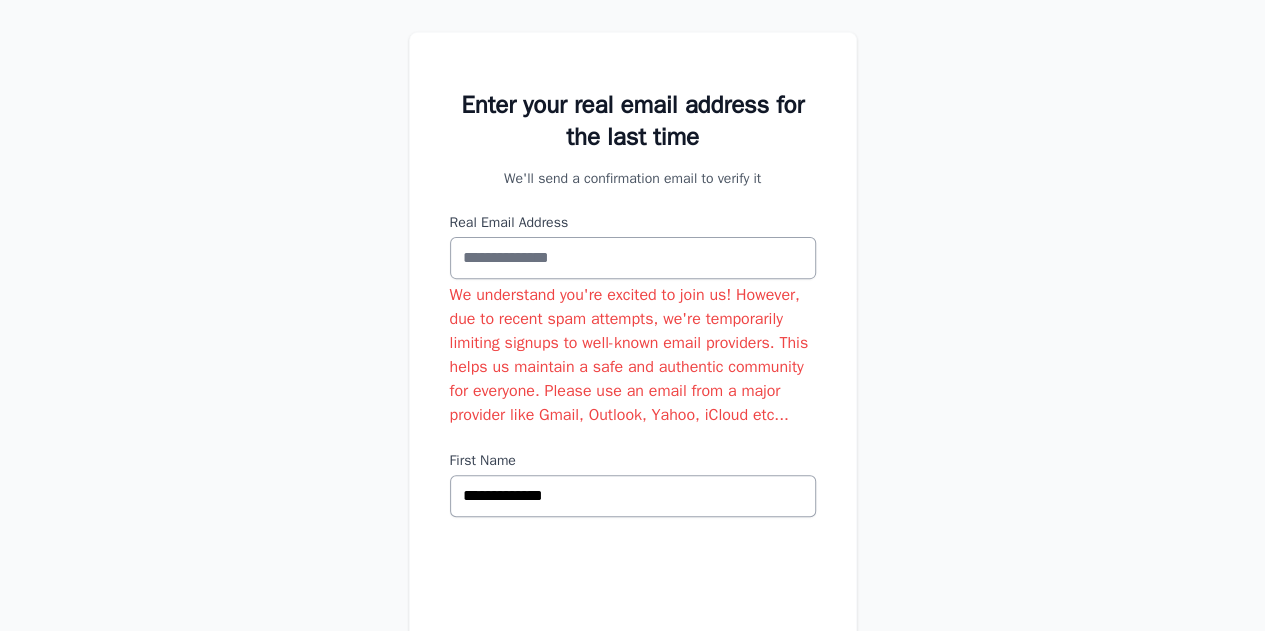 click on "Real Email Address" at bounding box center (633, 258) 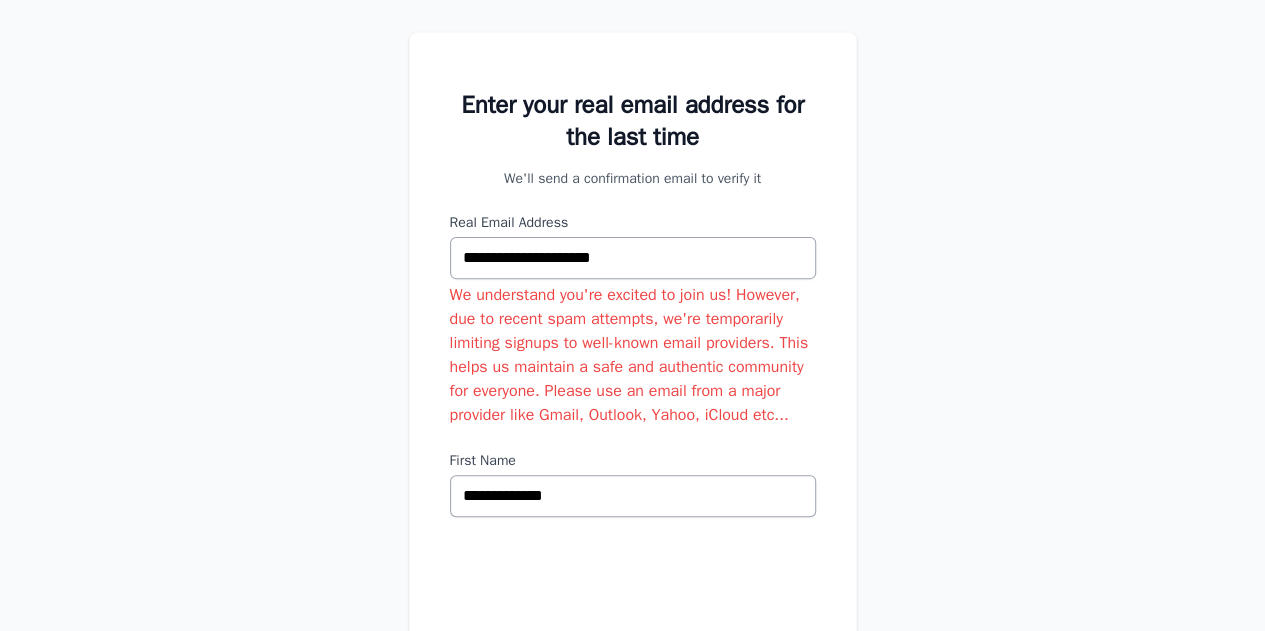 type on "**********" 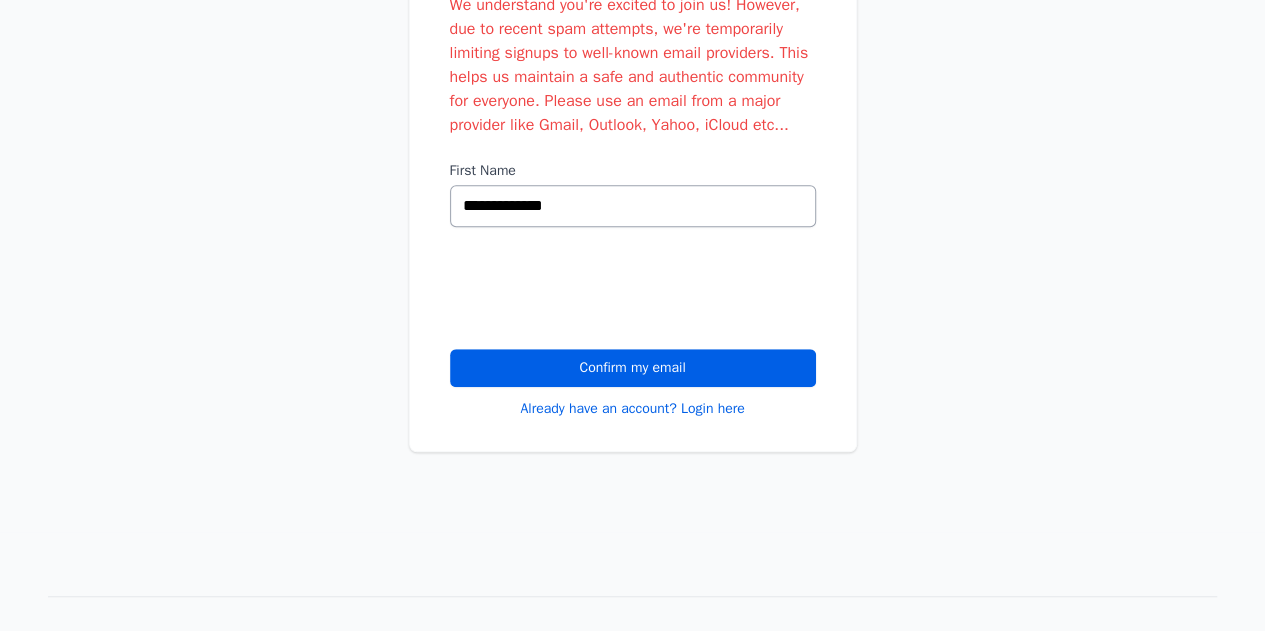 scroll, scrollTop: 500, scrollLeft: 0, axis: vertical 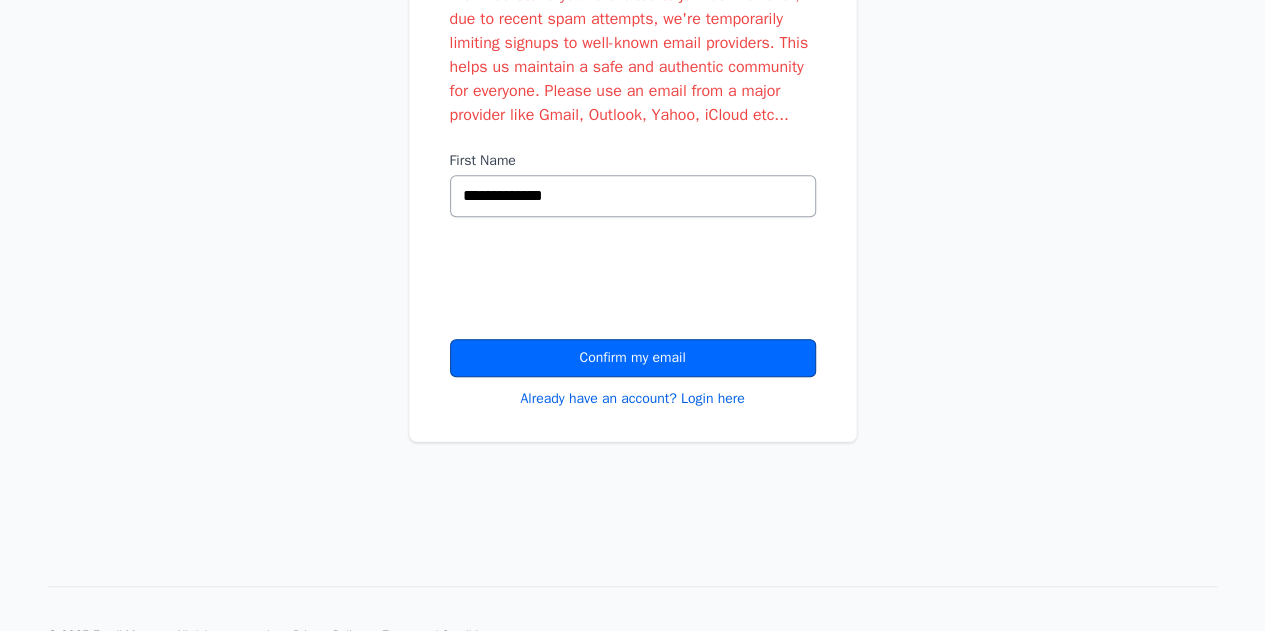click on "Confirm my email" at bounding box center (633, 358) 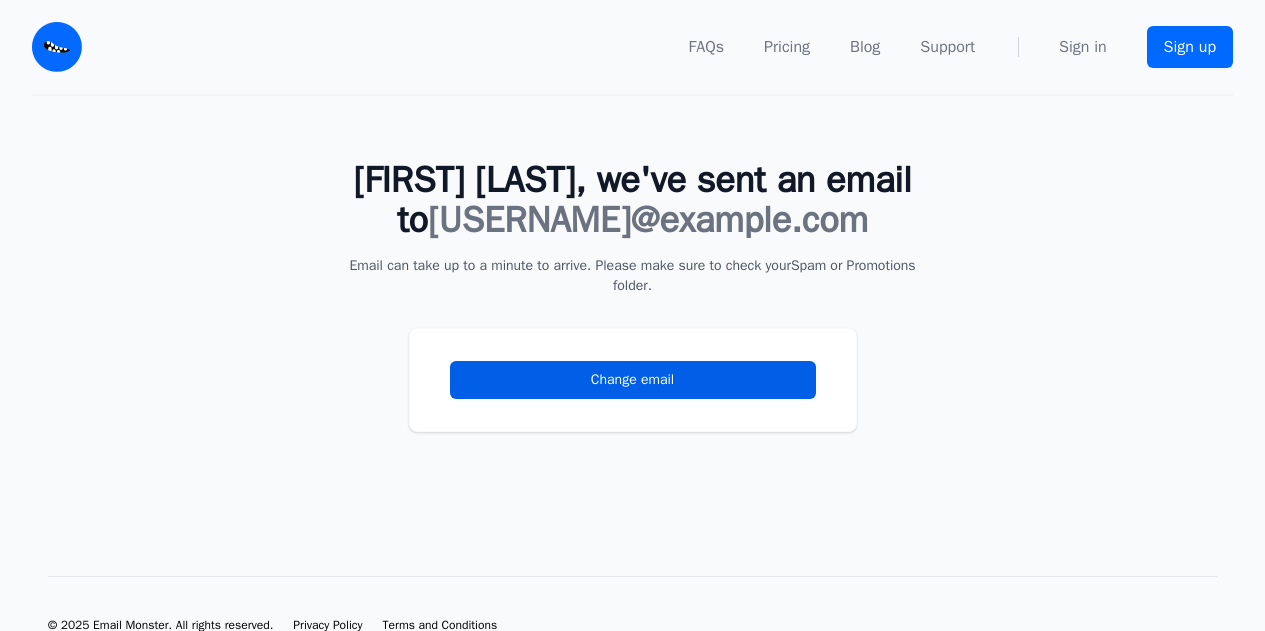scroll, scrollTop: 0, scrollLeft: 0, axis: both 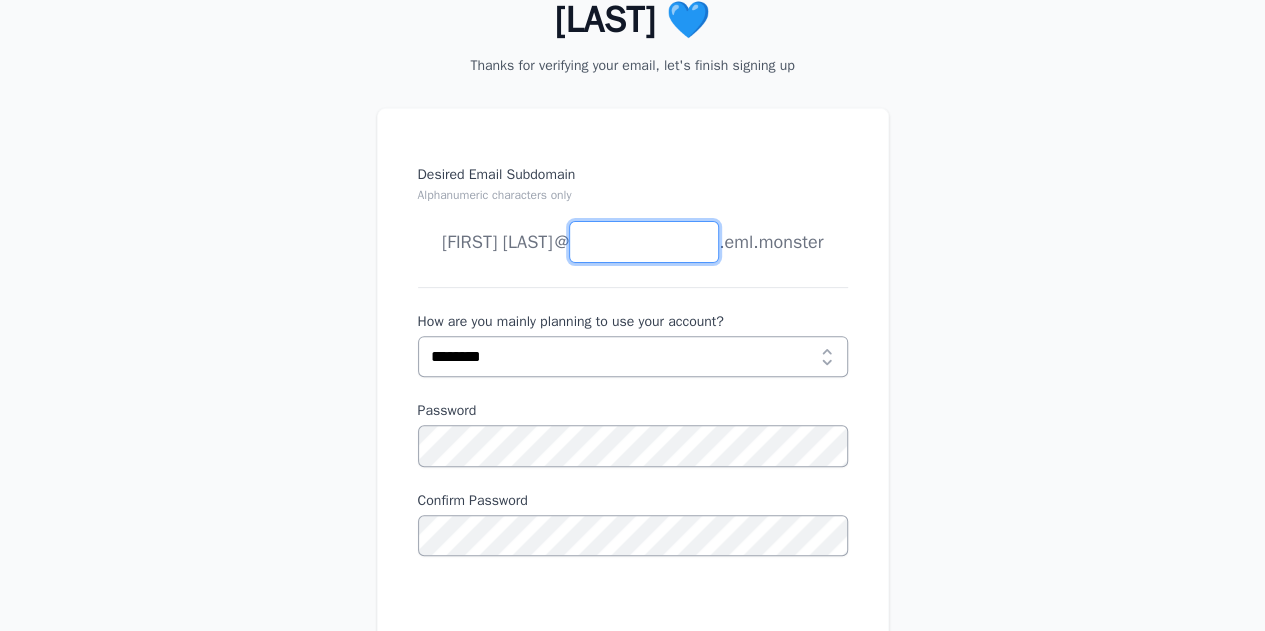 click on "Desired Email Subdomain
Alphanumeric characters only" at bounding box center [644, 242] 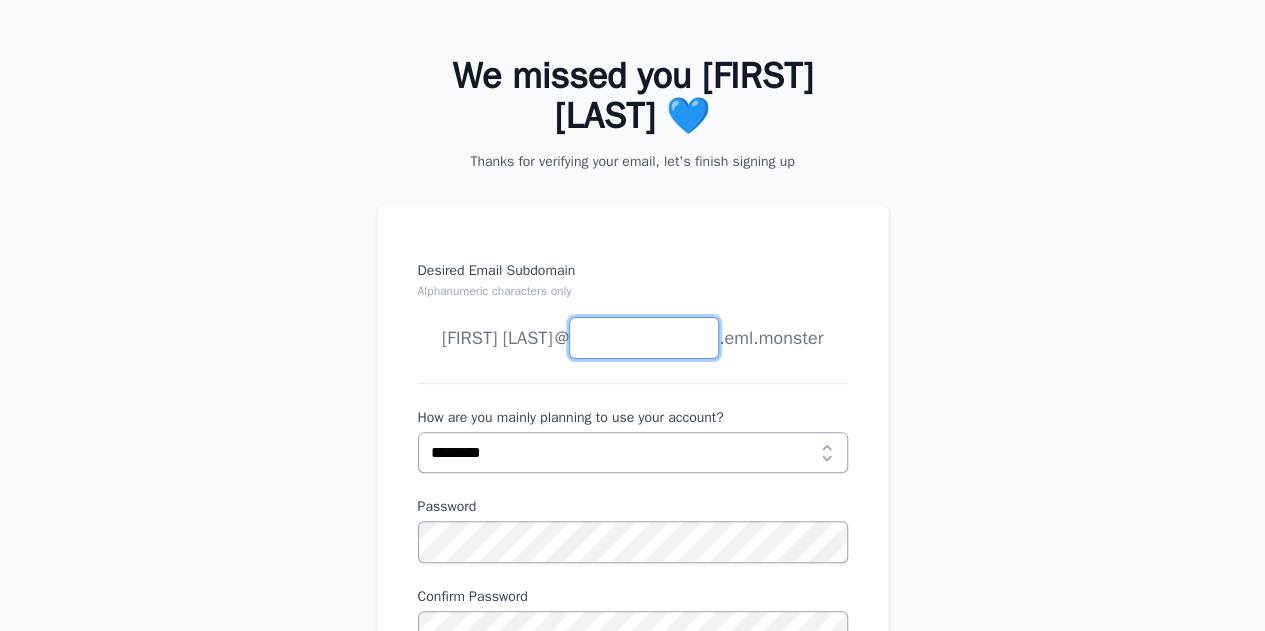 scroll, scrollTop: 300, scrollLeft: 0, axis: vertical 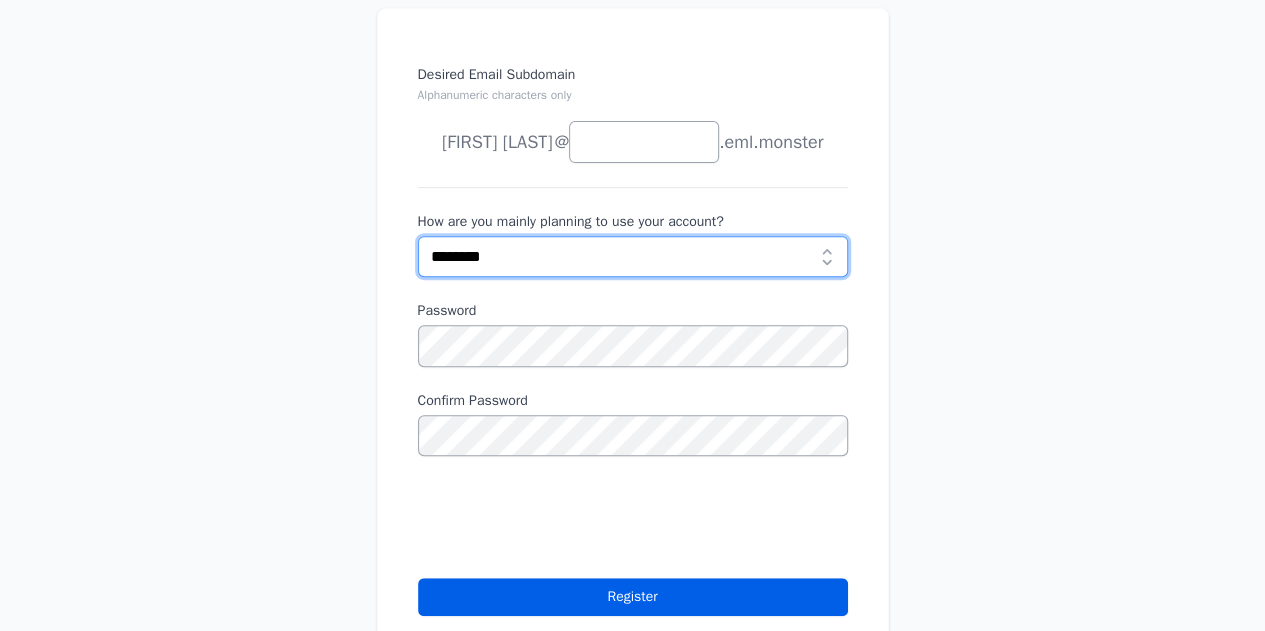 click on "**********" at bounding box center (633, 256) 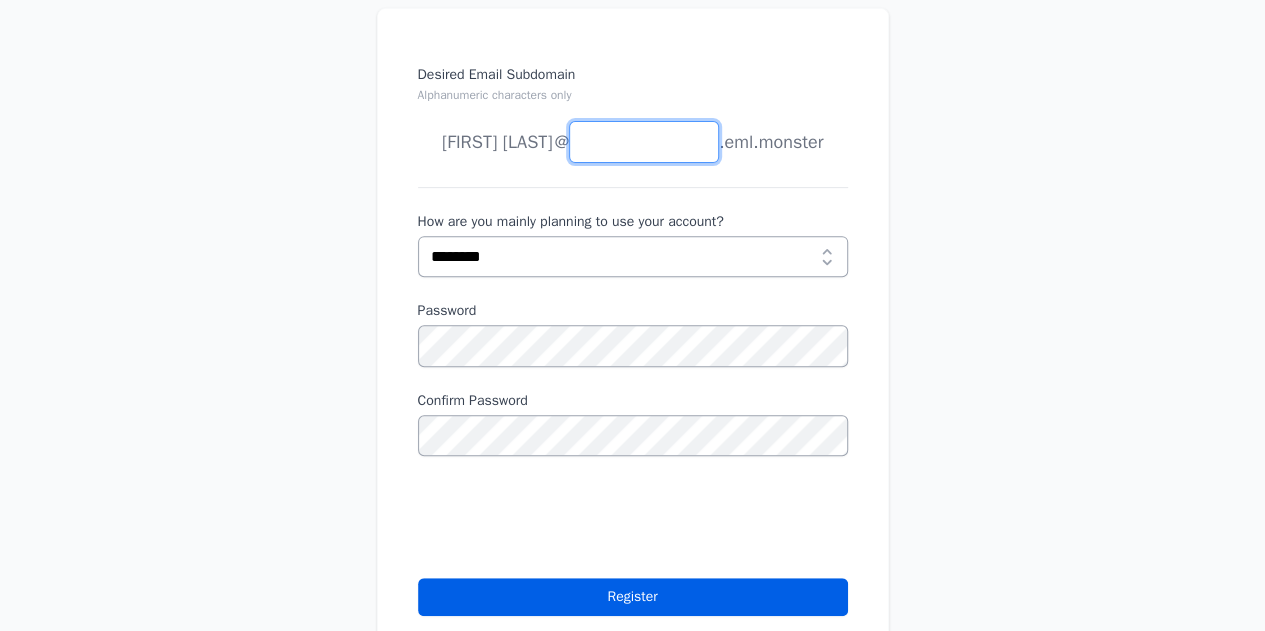 click on "Desired Email Subdomain
Alphanumeric characters only" at bounding box center [644, 142] 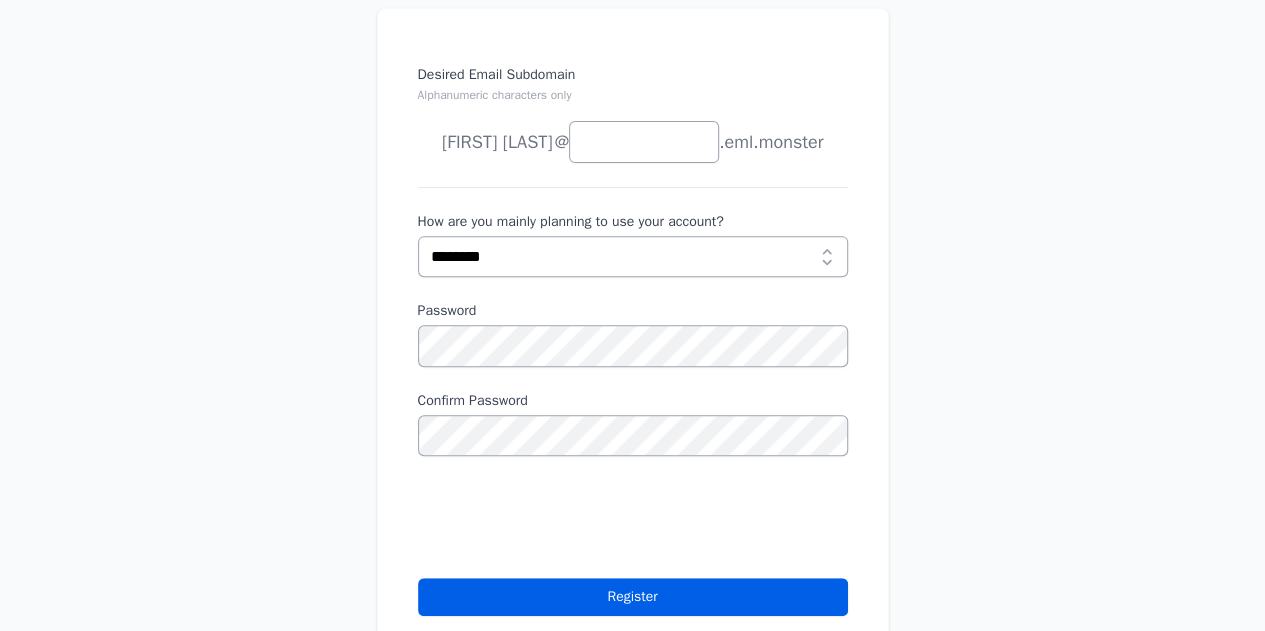 click on "Desired Email Subdomain
Alphanumeric characters only
roushan gupta
joe
news
anything
@" at bounding box center (632, 368) 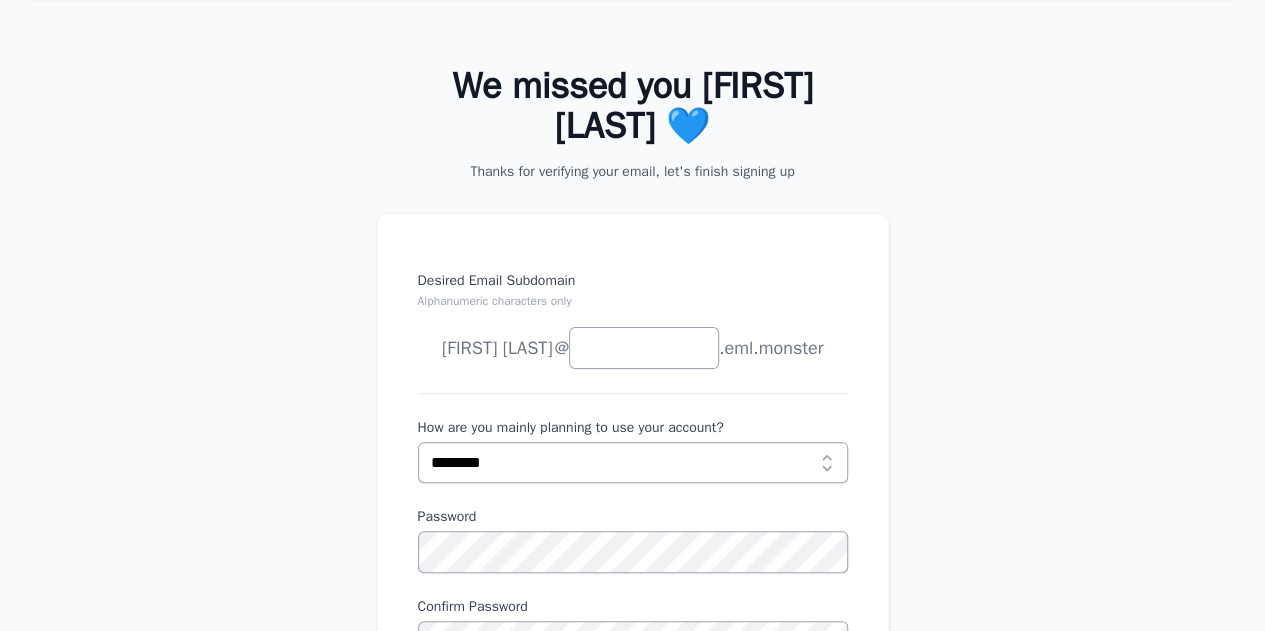 scroll, scrollTop: 200, scrollLeft: 0, axis: vertical 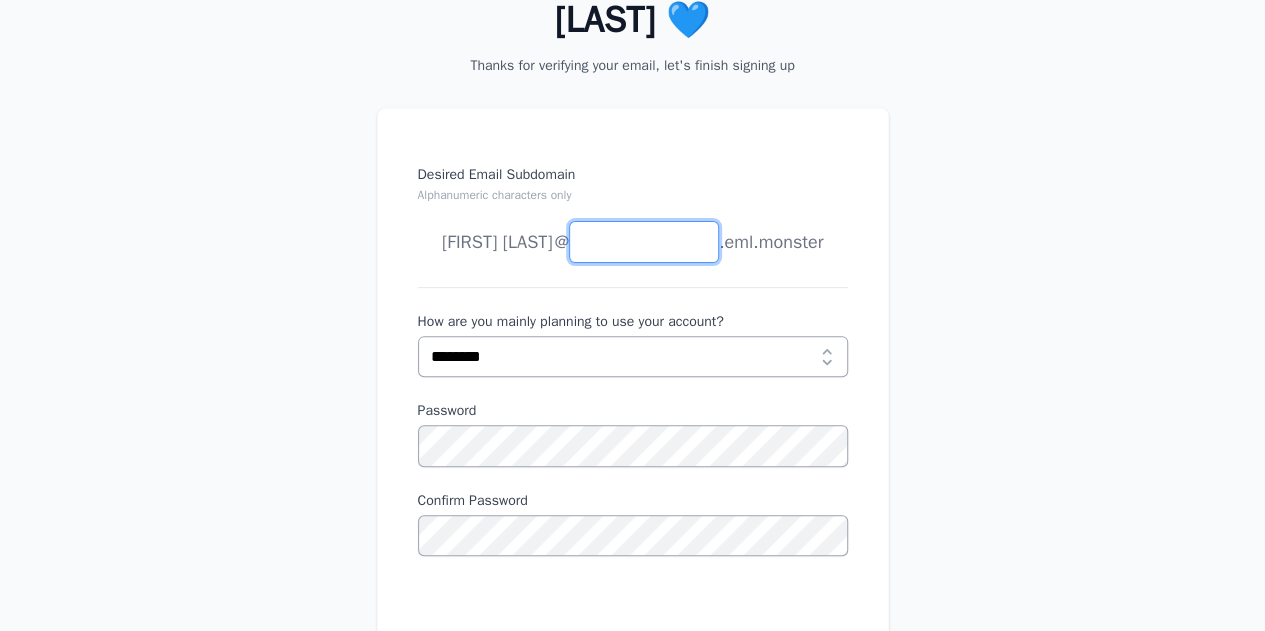 click on "Desired Email Subdomain
Alphanumeric characters only" at bounding box center (644, 242) 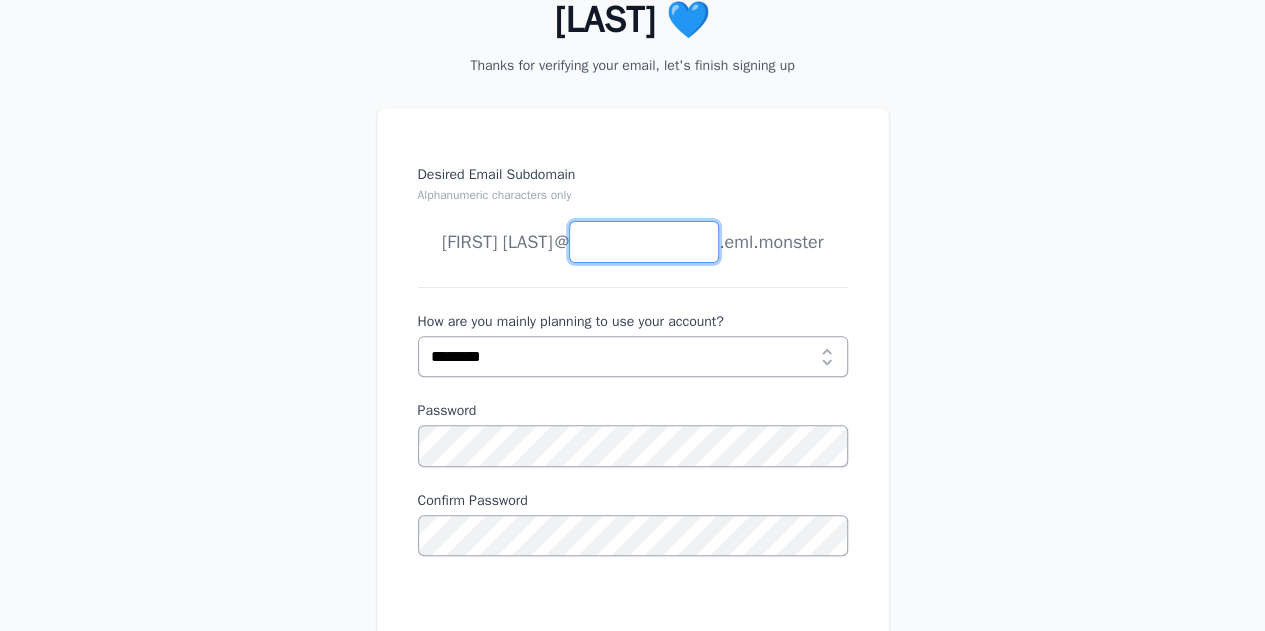 click on "Desired Email Subdomain
Alphanumeric characters only" at bounding box center [644, 242] 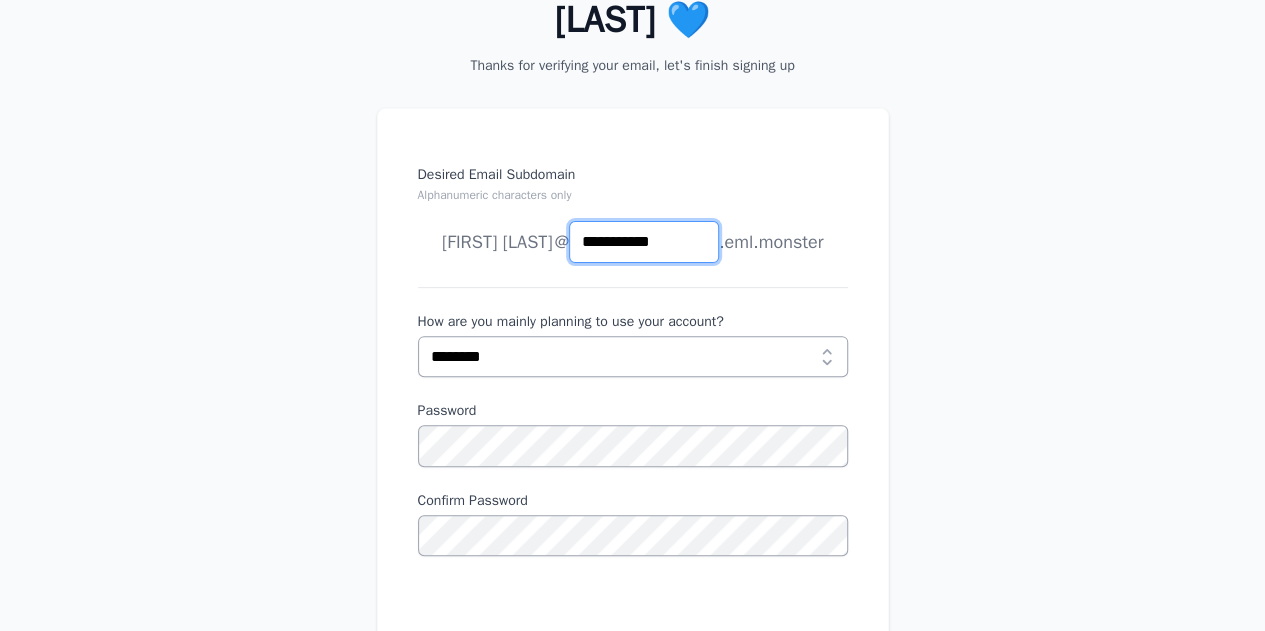 type on "**********" 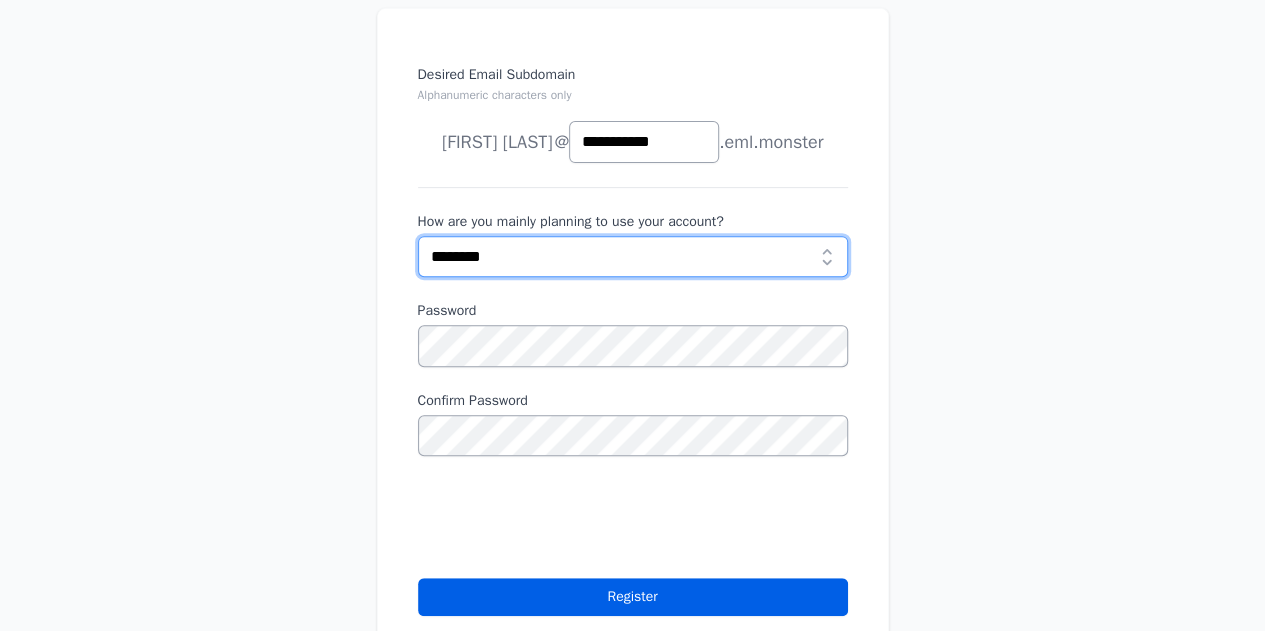 scroll, scrollTop: 288, scrollLeft: 0, axis: vertical 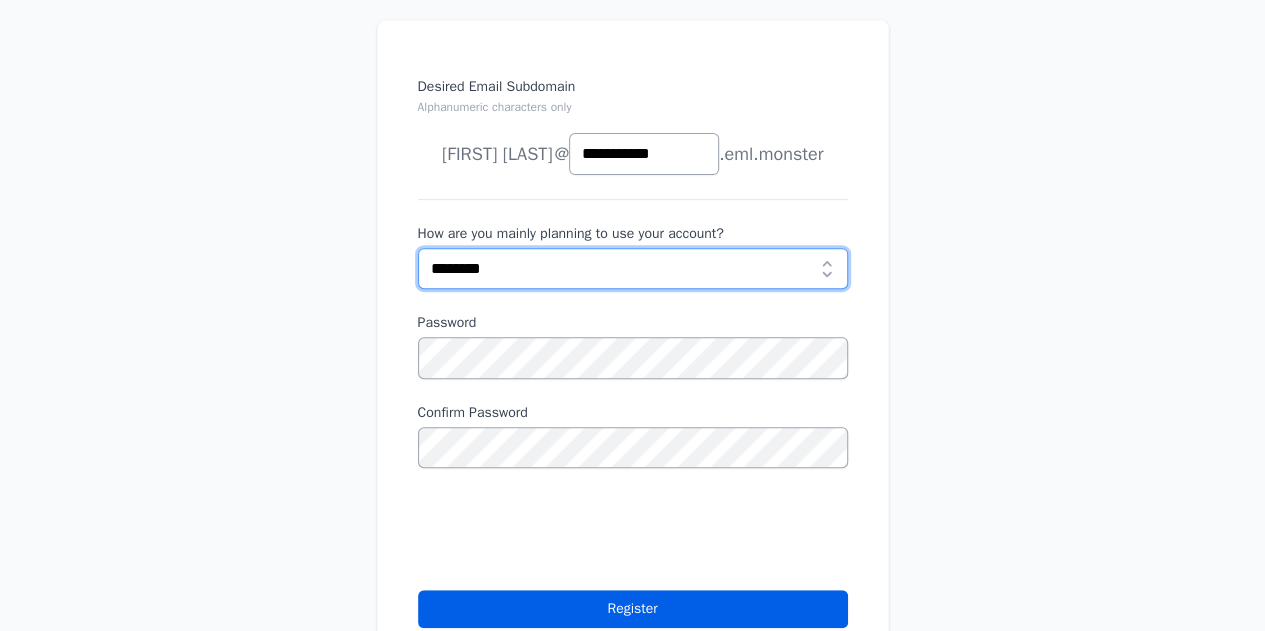 click on "**********" at bounding box center (633, 268) 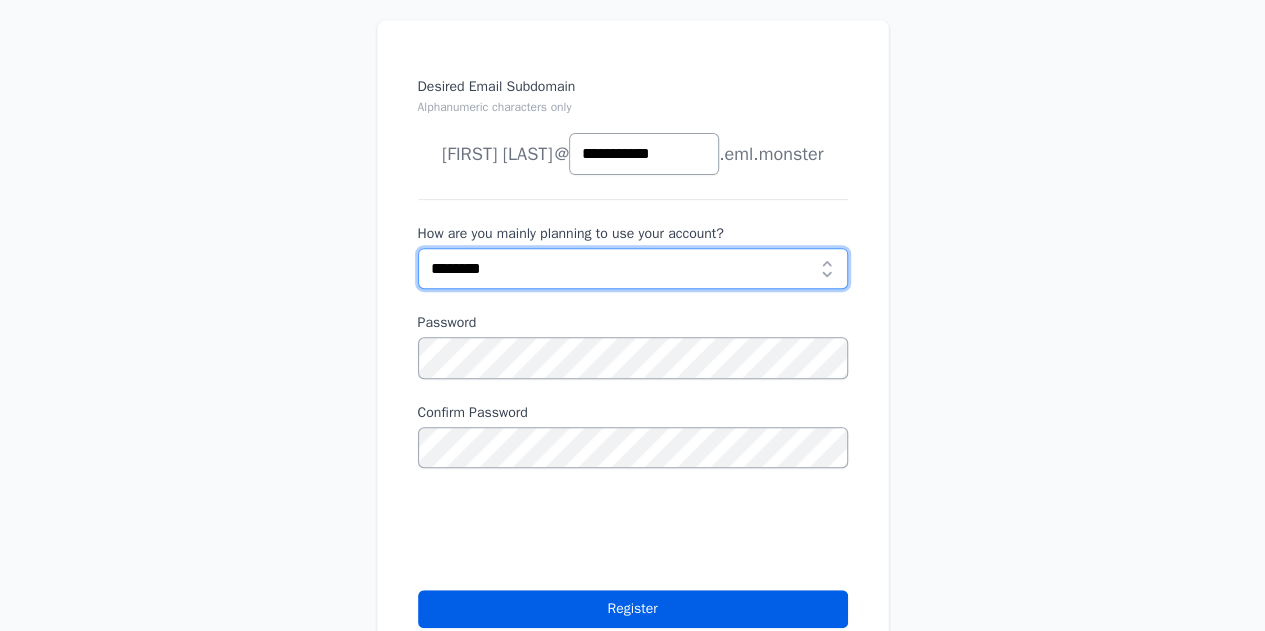 select on "***" 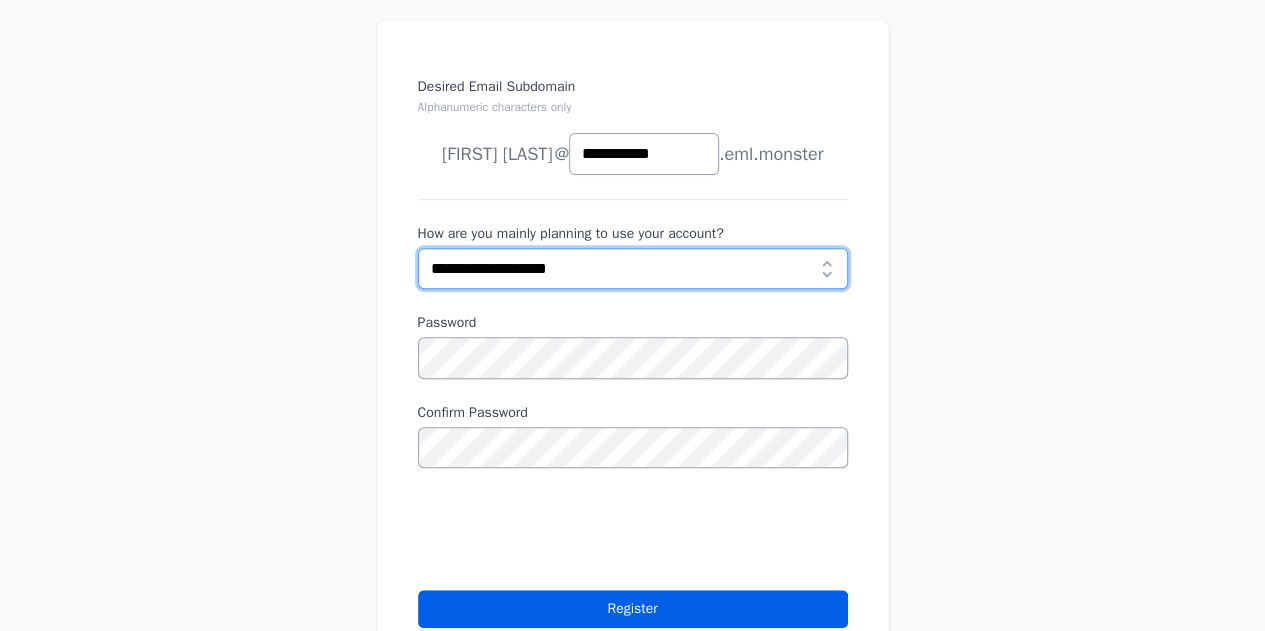 click on "**********" at bounding box center [633, 268] 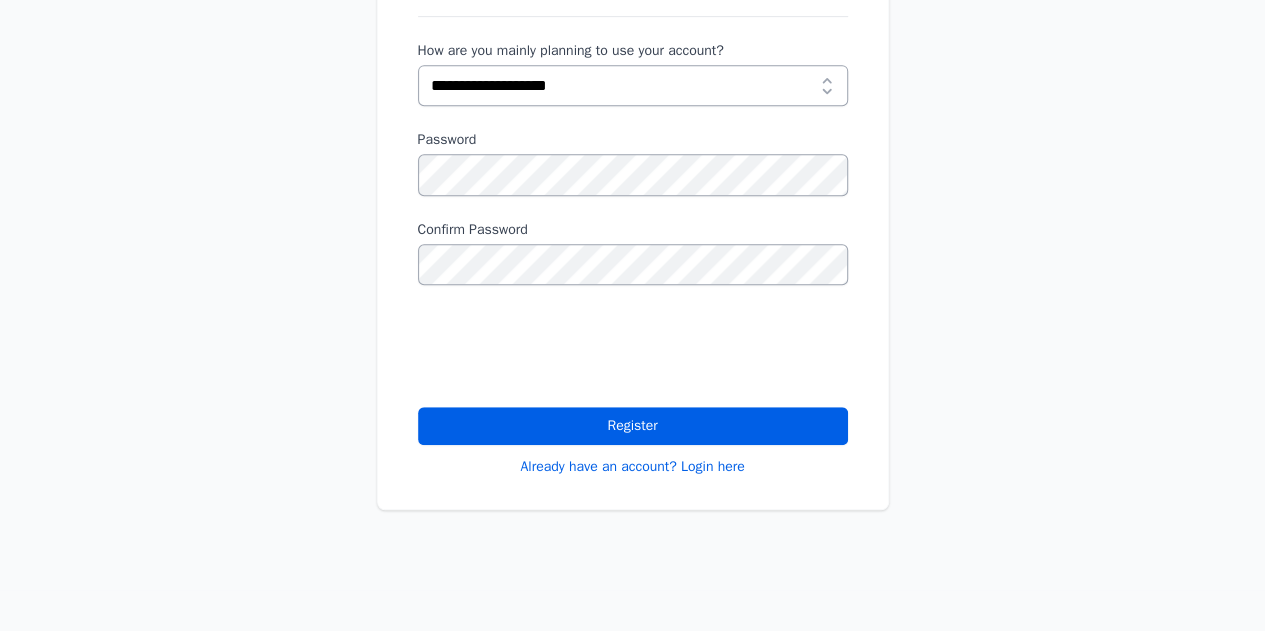 scroll, scrollTop: 488, scrollLeft: 0, axis: vertical 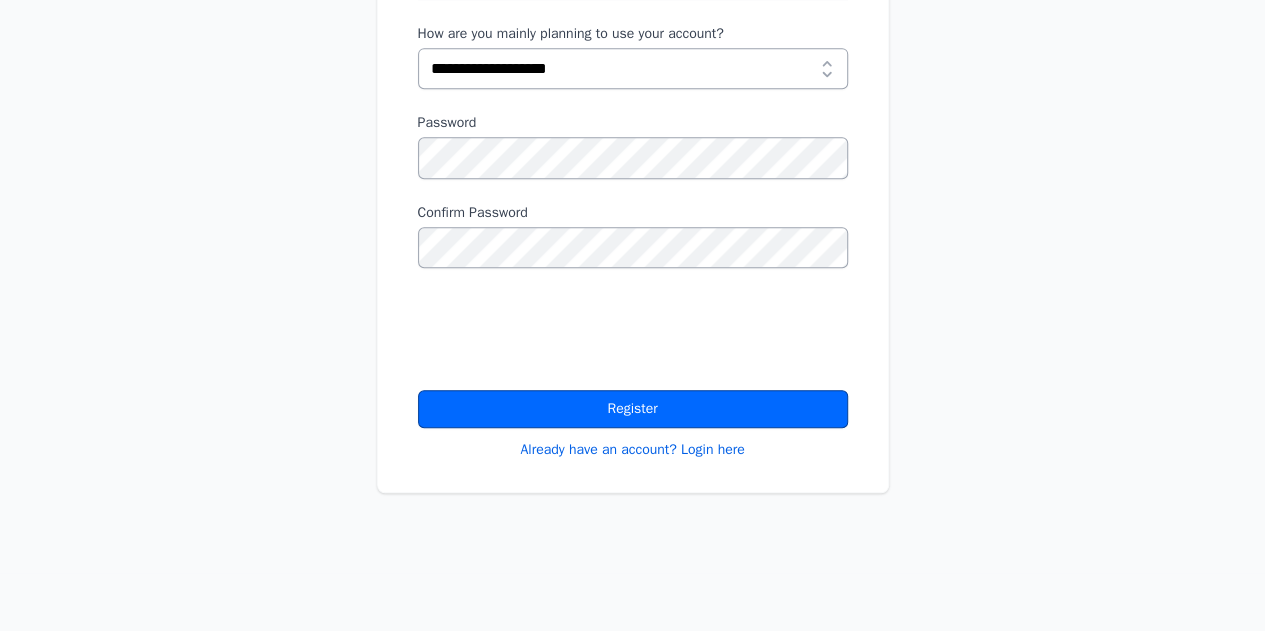 click on "Register" at bounding box center (633, 409) 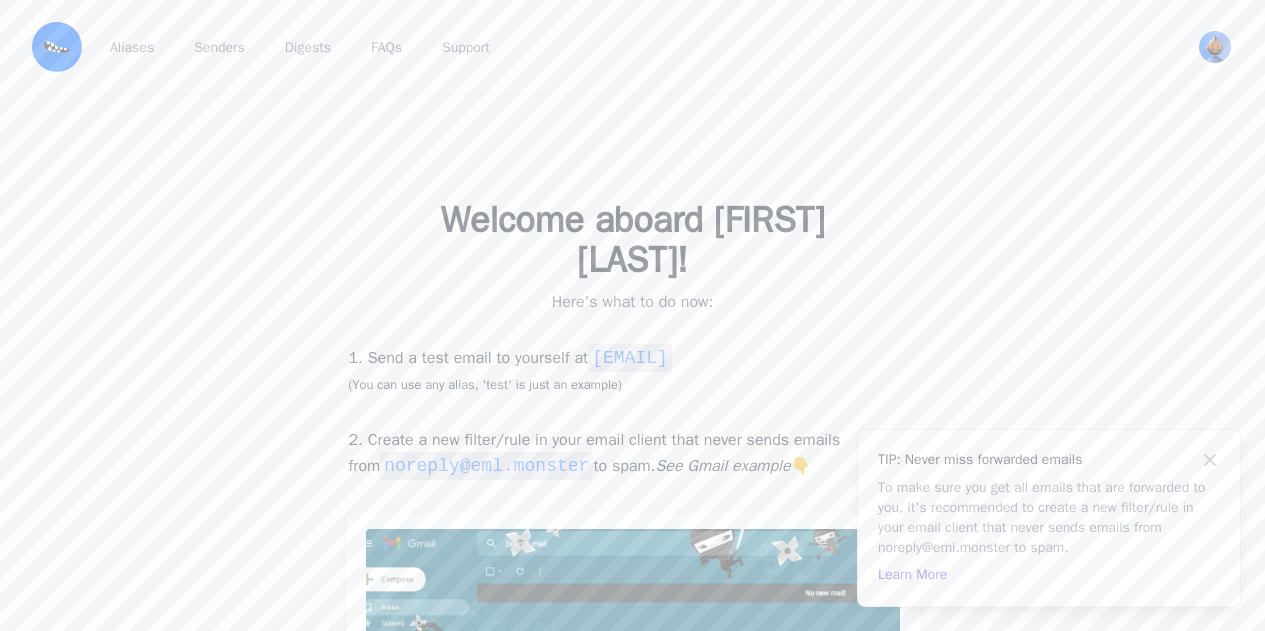 scroll, scrollTop: 0, scrollLeft: 0, axis: both 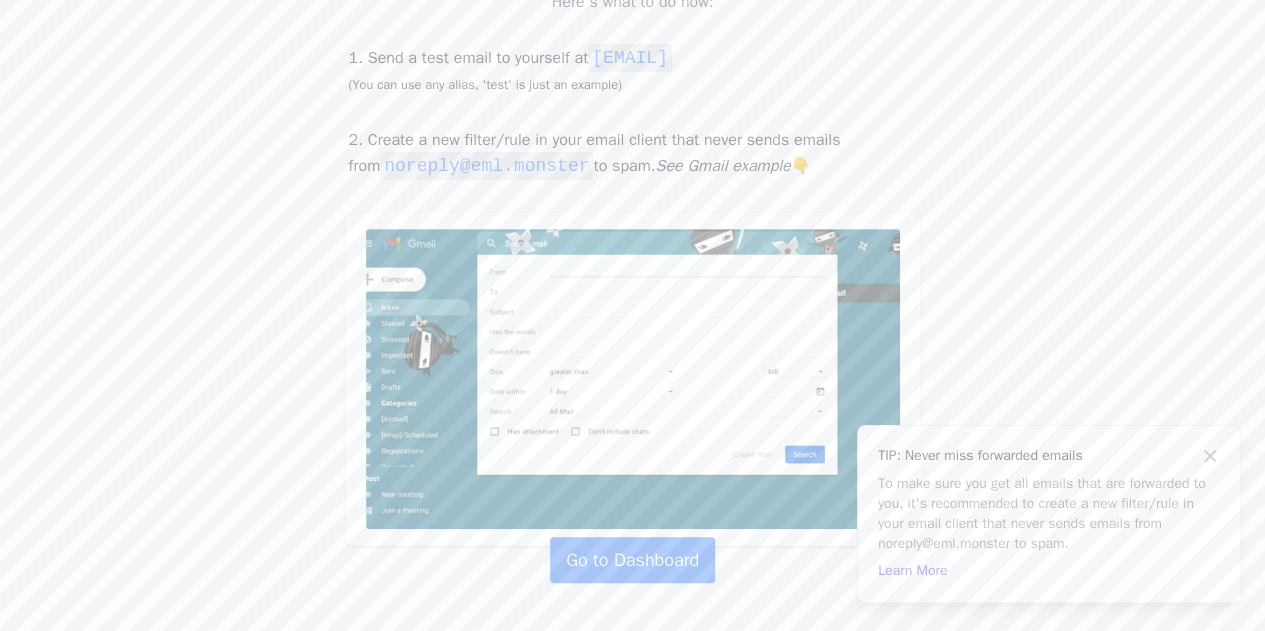 click 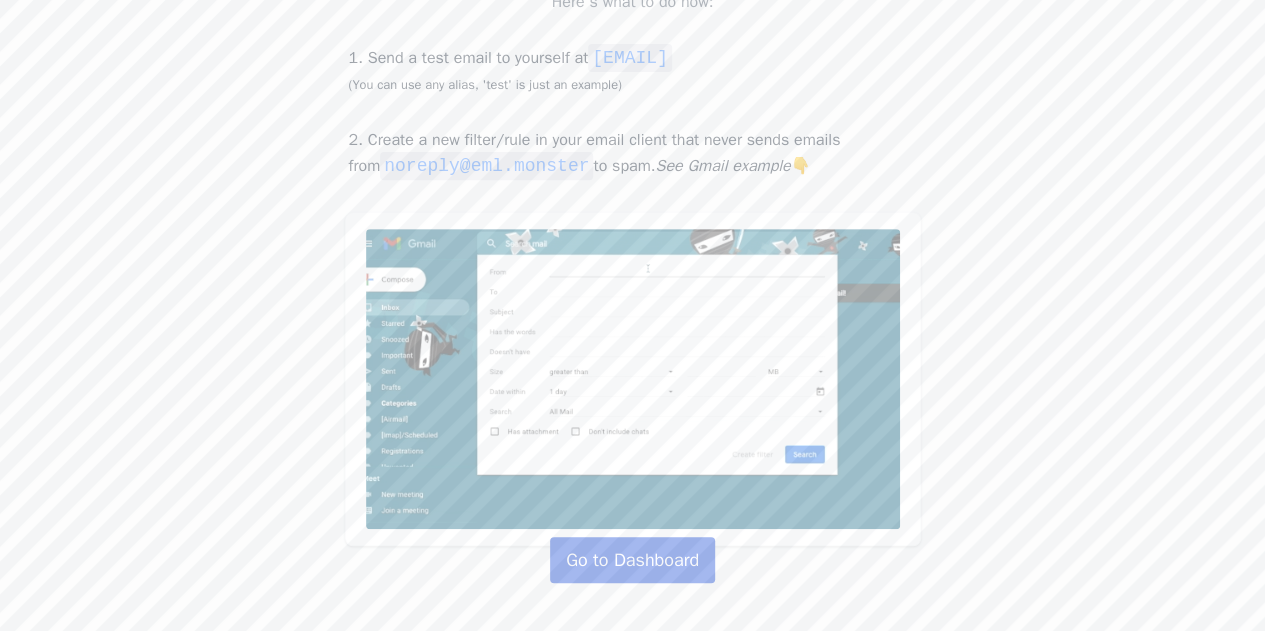 click on "Go to Dashboard" at bounding box center (632, 560) 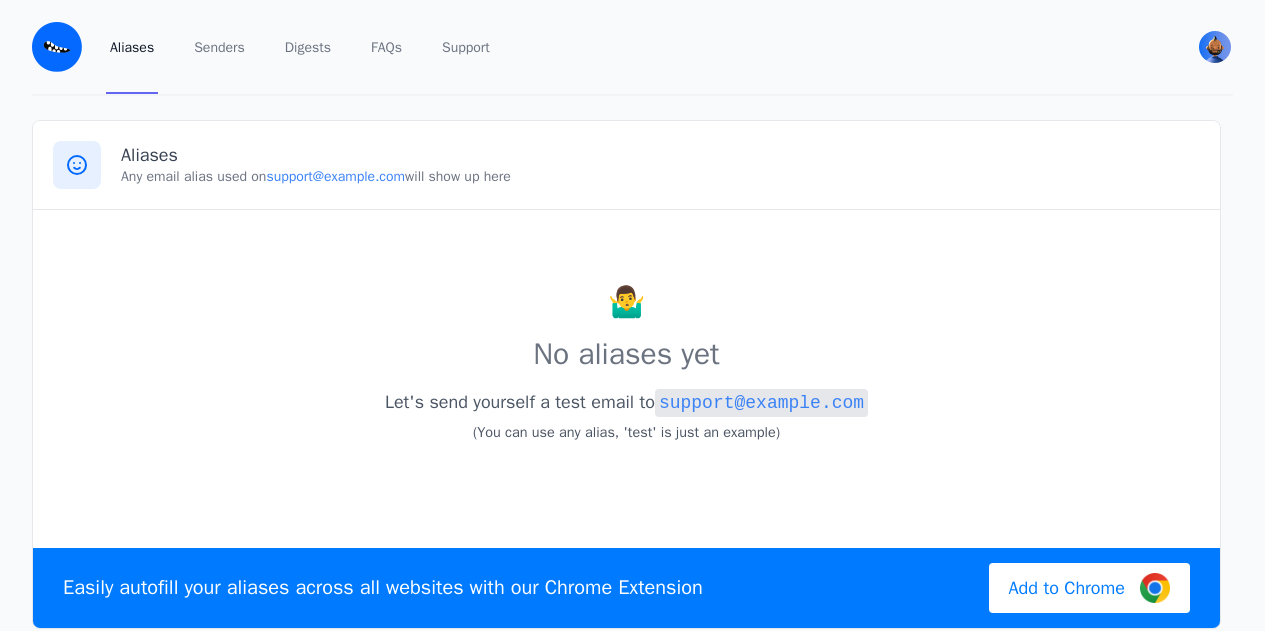 scroll, scrollTop: 0, scrollLeft: 0, axis: both 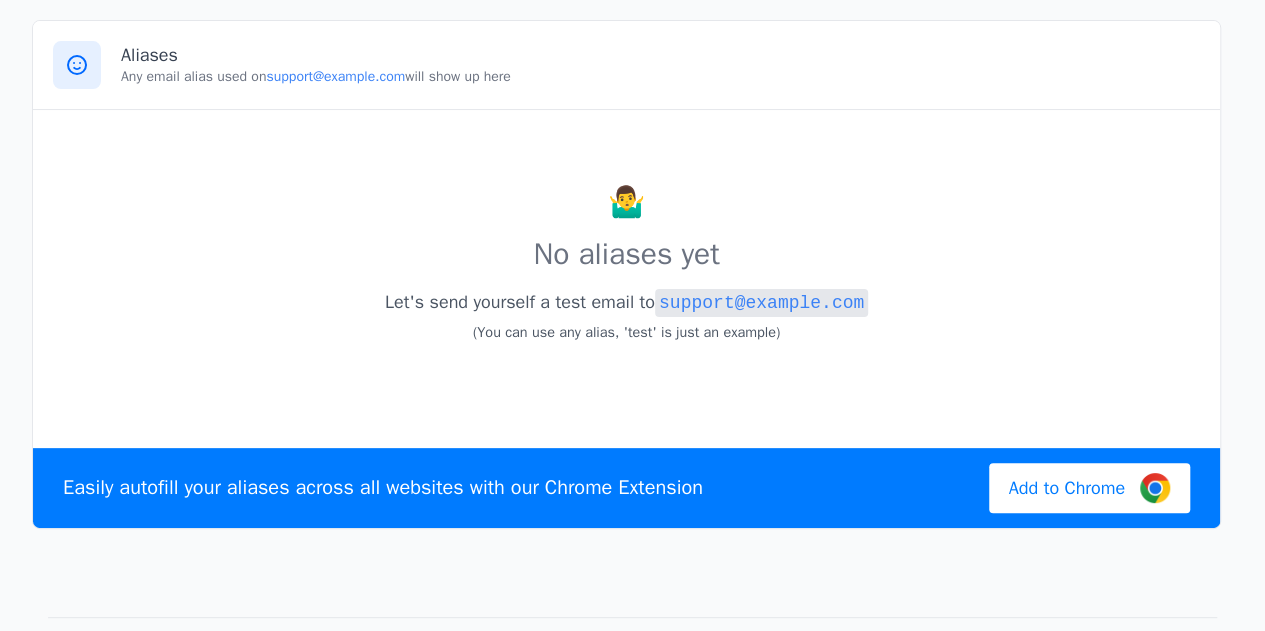 click 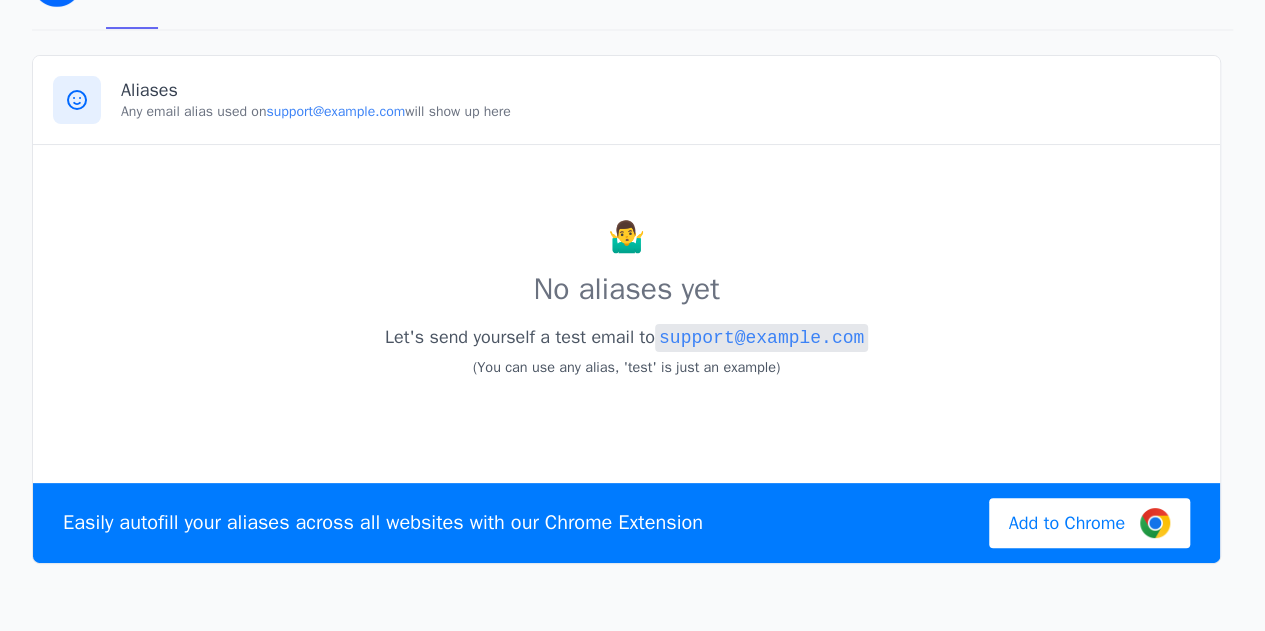 scroll, scrollTop: 0, scrollLeft: 0, axis: both 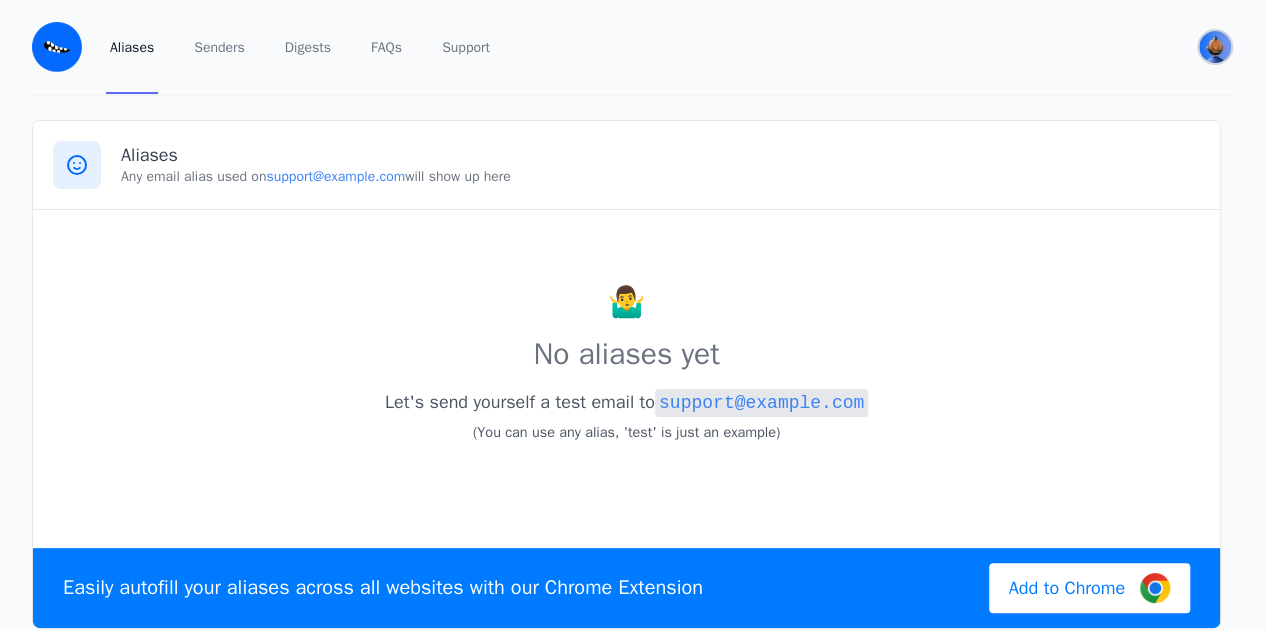 click at bounding box center [1215, 47] 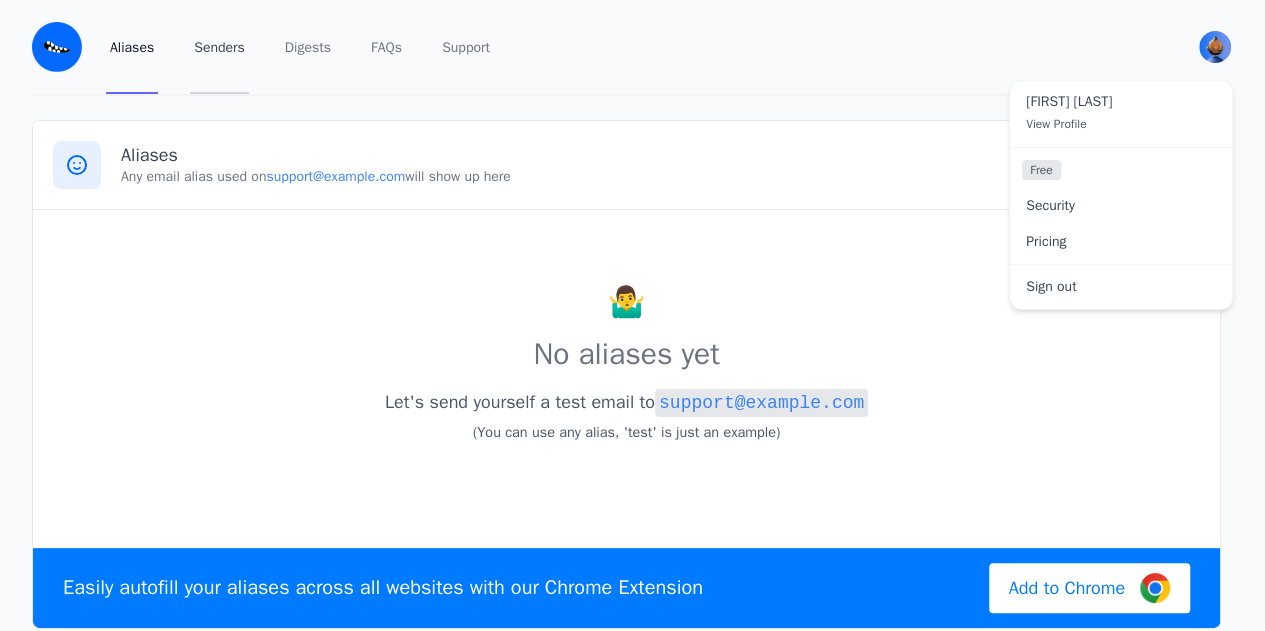 click on "Senders" at bounding box center (219, 47) 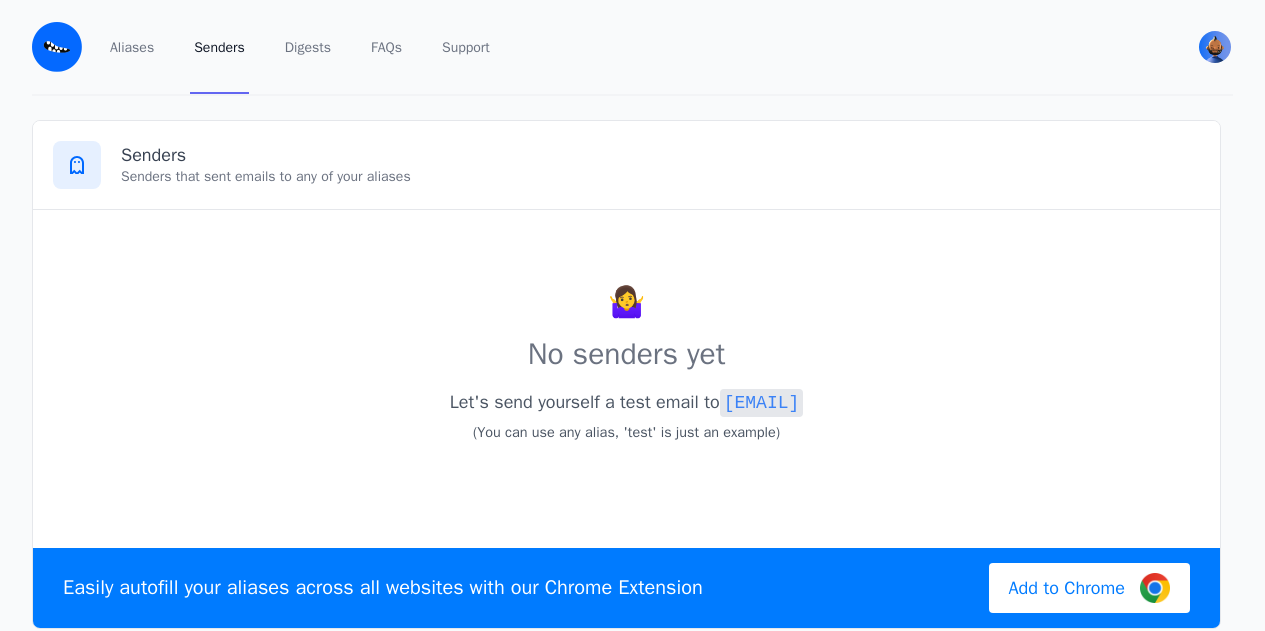 scroll, scrollTop: 0, scrollLeft: 0, axis: both 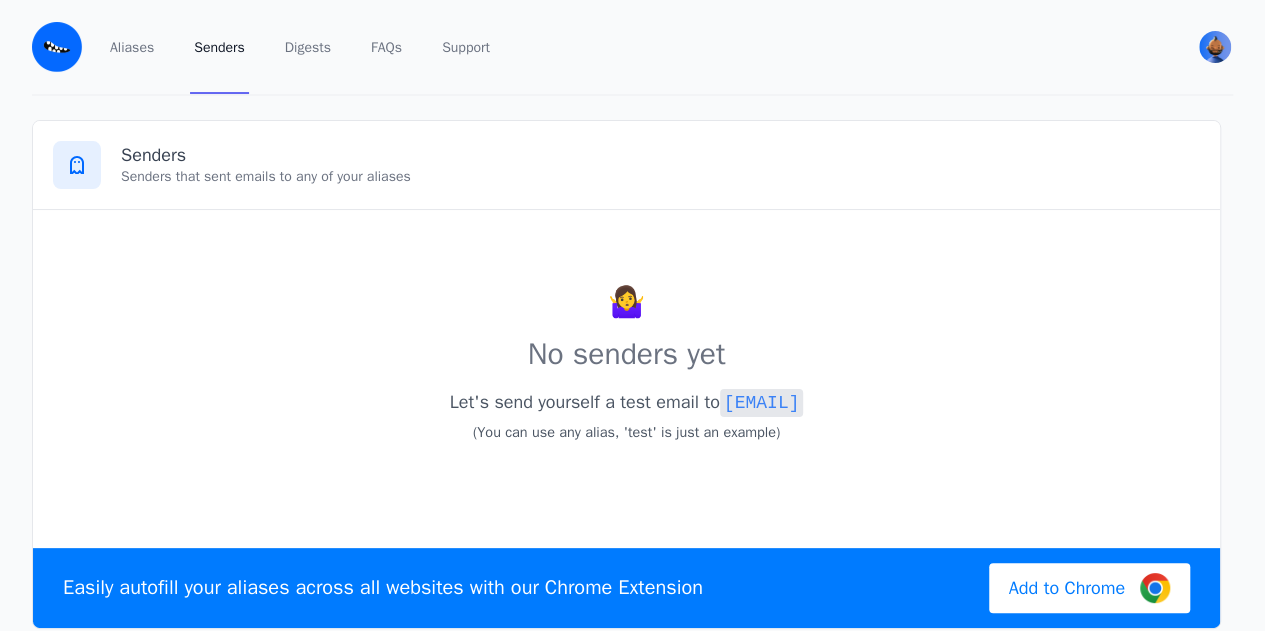 click on "Senders" at bounding box center [660, 155] 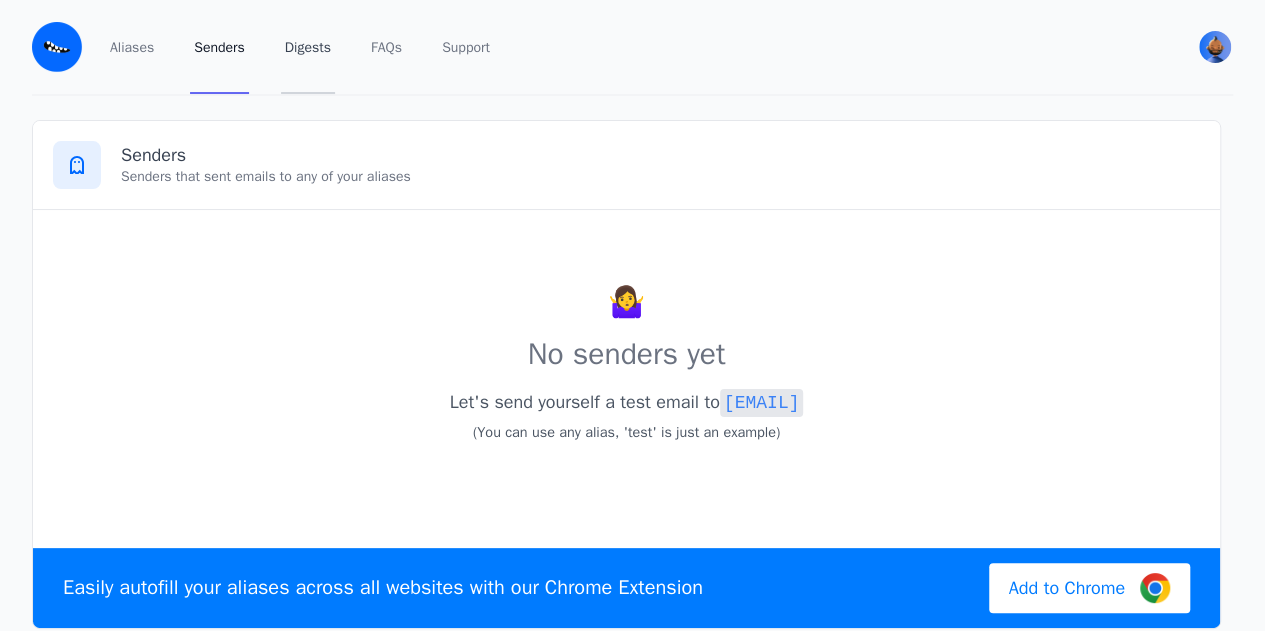 click on "Digests" at bounding box center [308, 47] 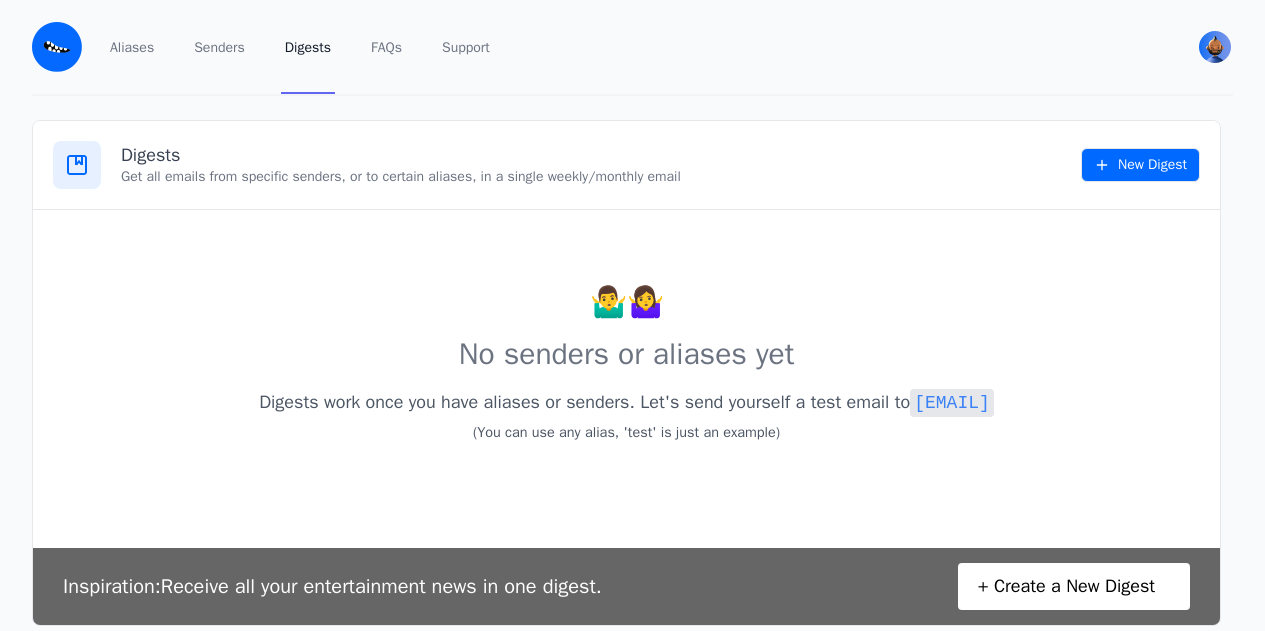 scroll, scrollTop: 0, scrollLeft: 0, axis: both 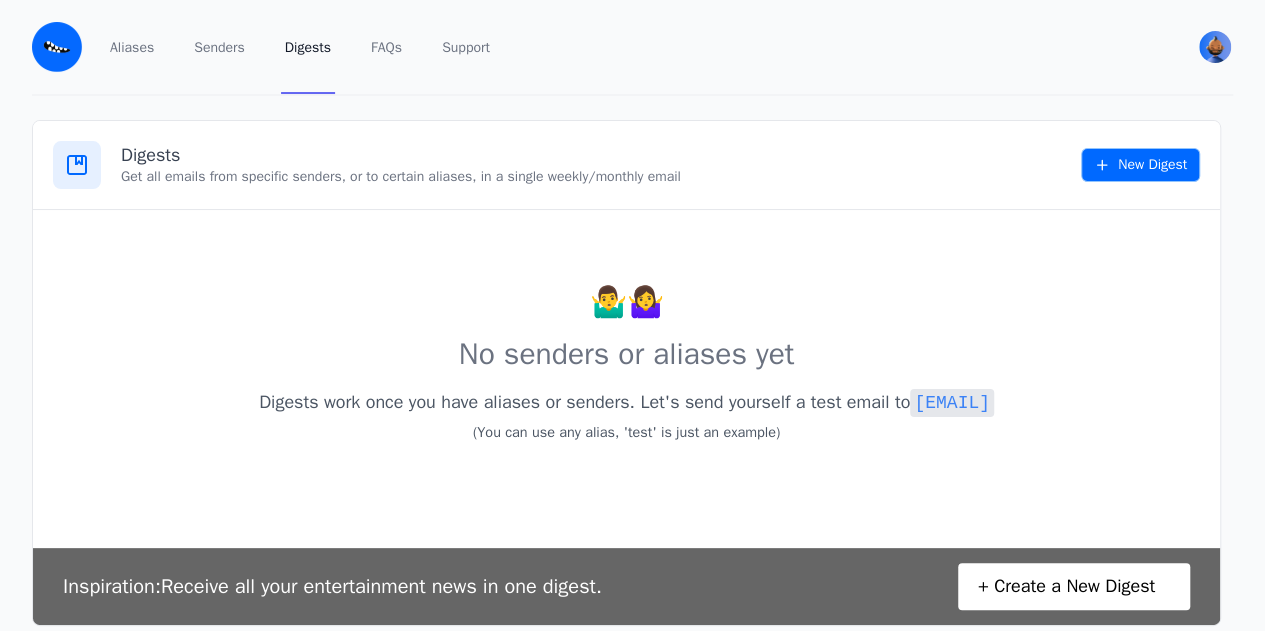 click on "New Digest" at bounding box center [1140, 165] 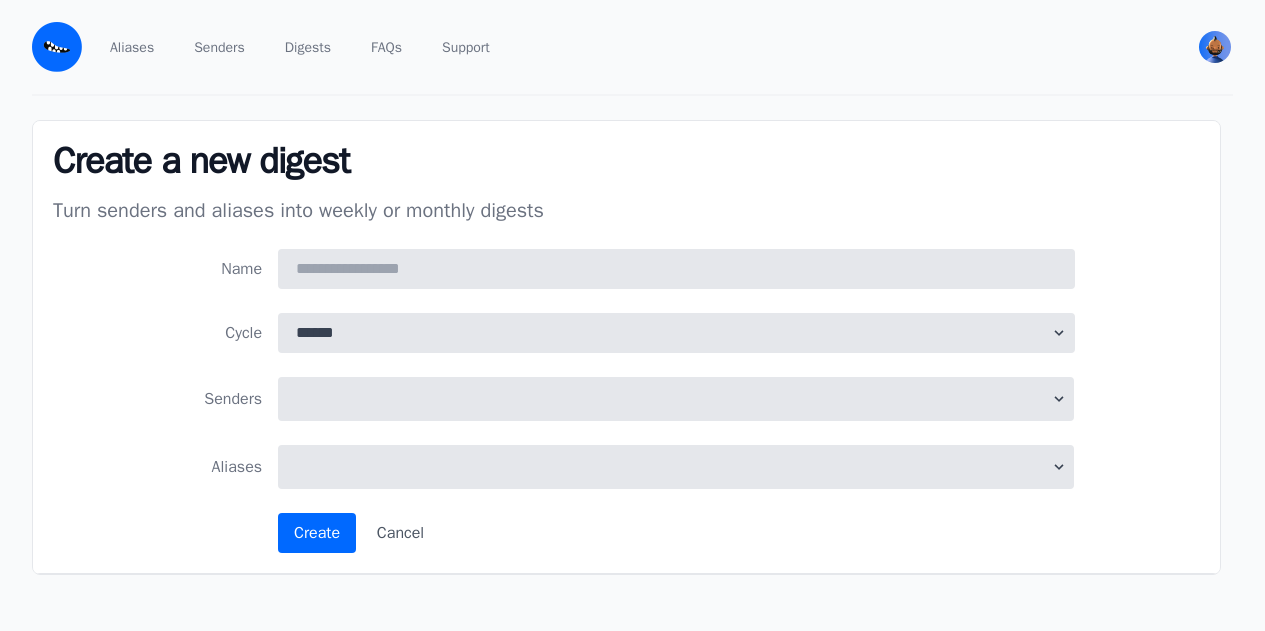 scroll, scrollTop: 0, scrollLeft: 0, axis: both 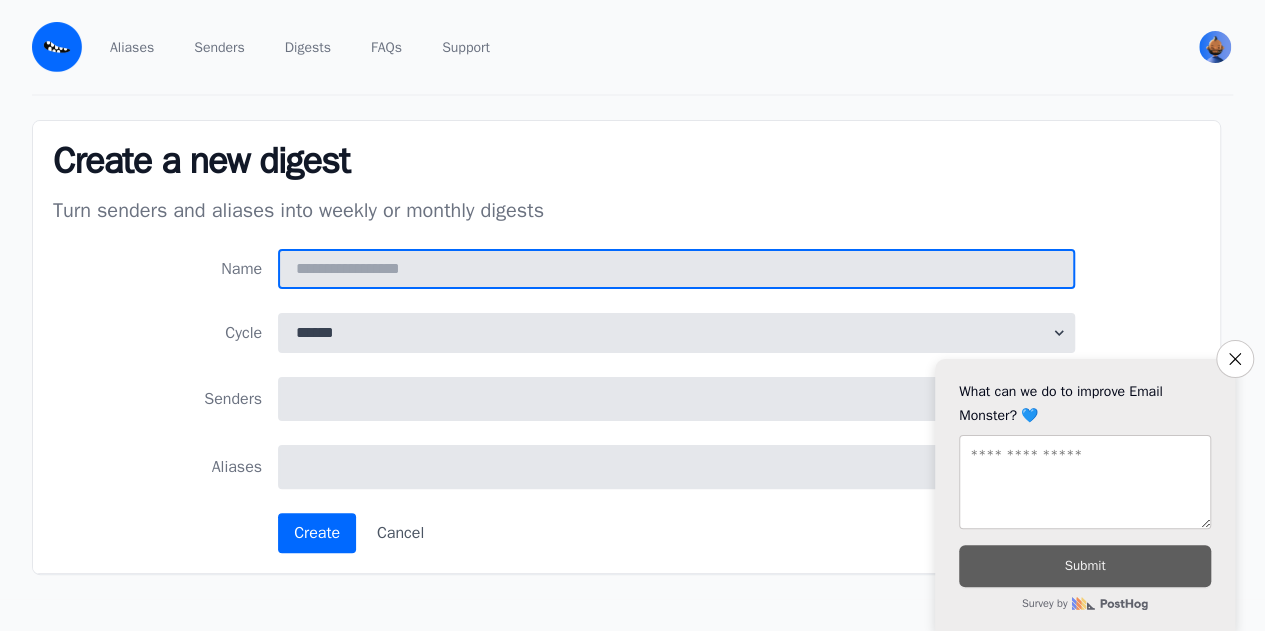 click on "Name" at bounding box center (676, 269) 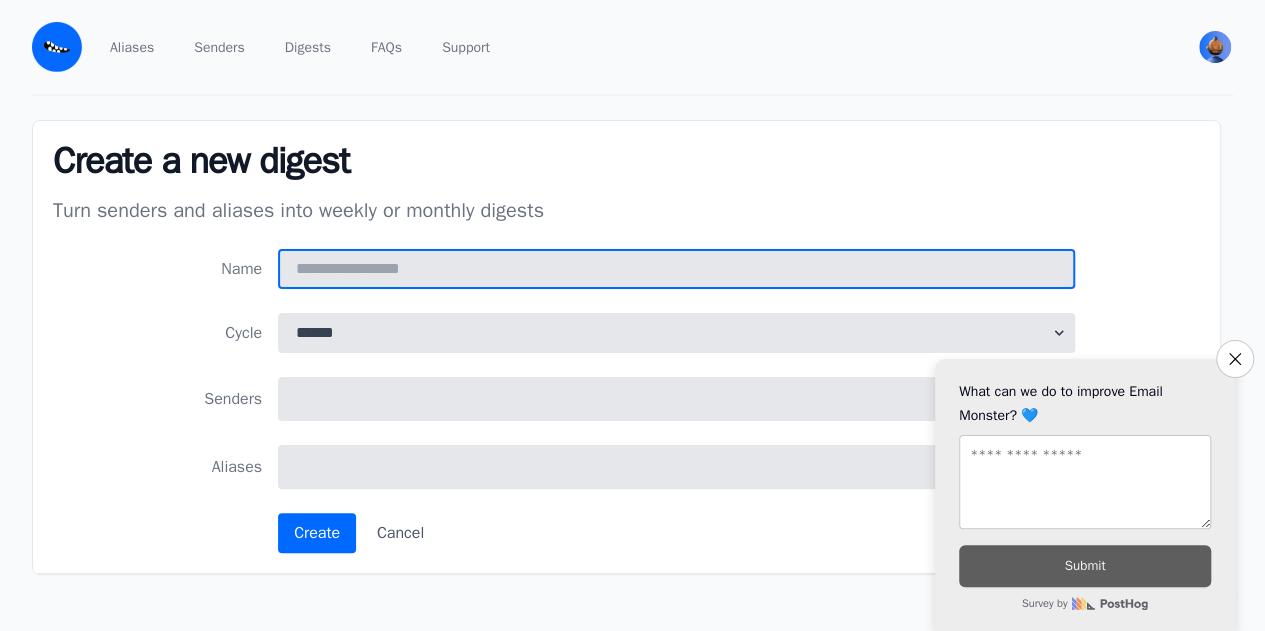 type on "**********" 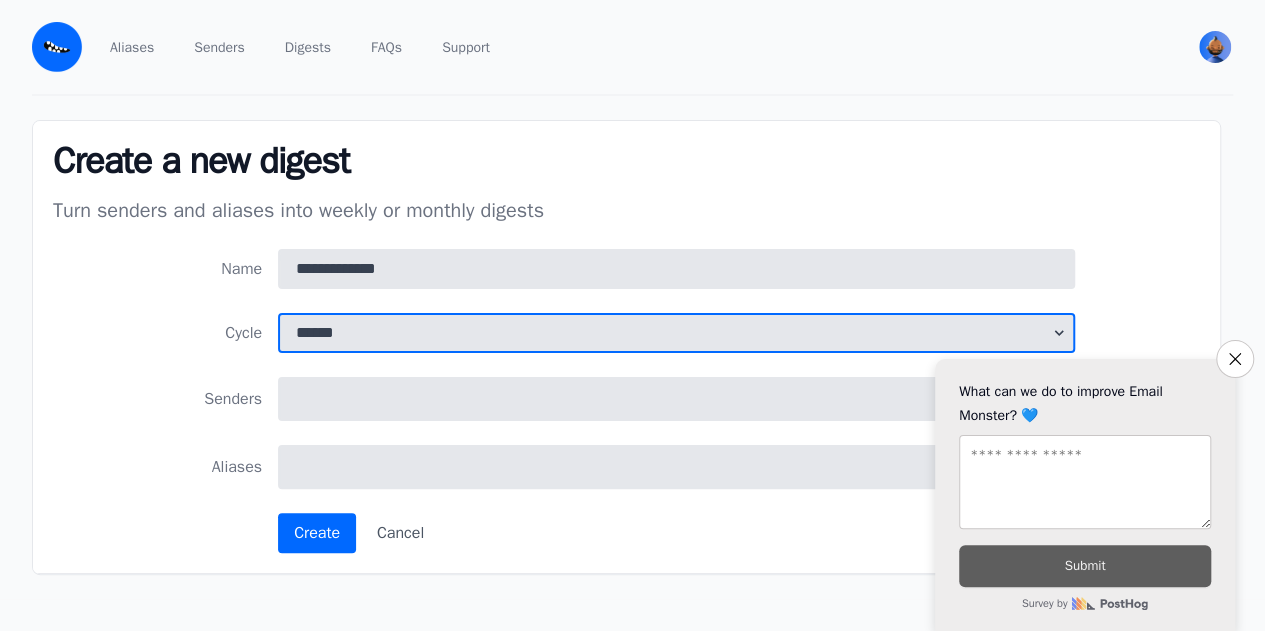click on "******
*******" at bounding box center [676, 333] 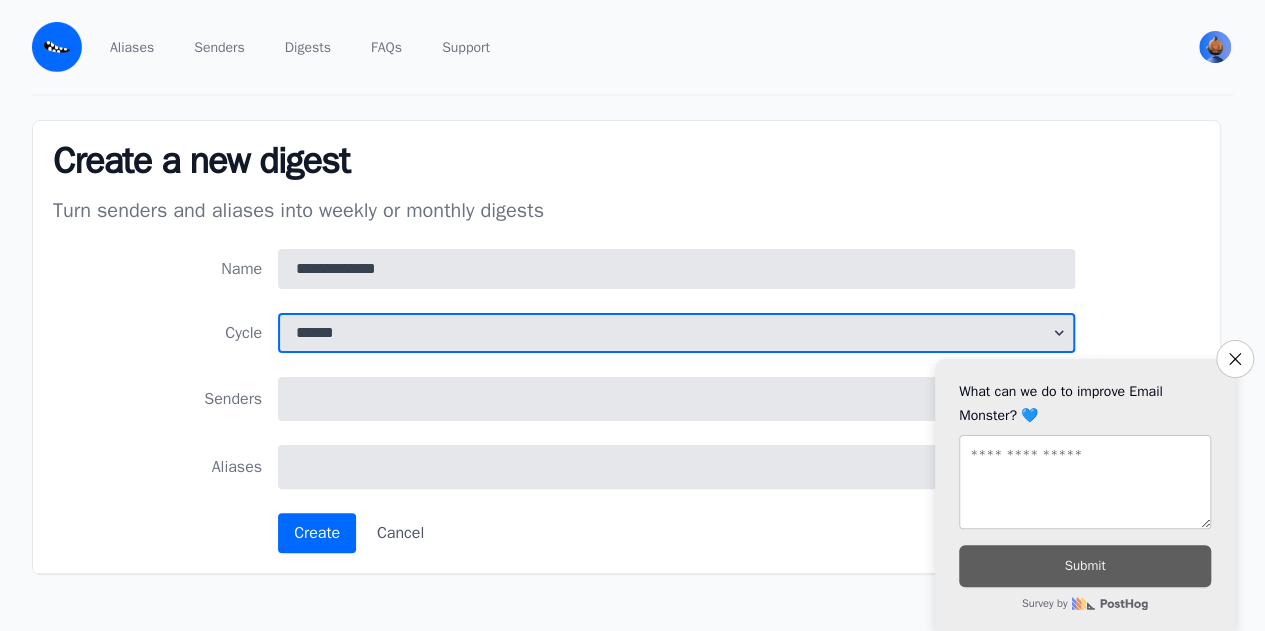 click on "******
*******" at bounding box center [676, 333] 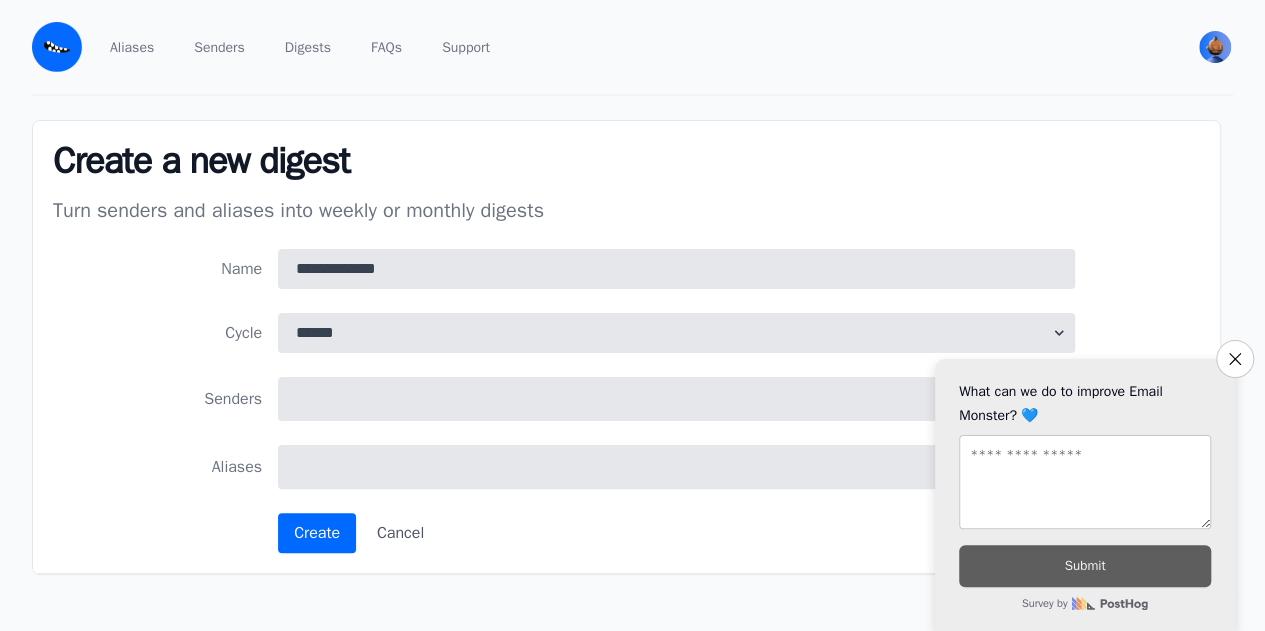 scroll, scrollTop: 2, scrollLeft: 0, axis: vertical 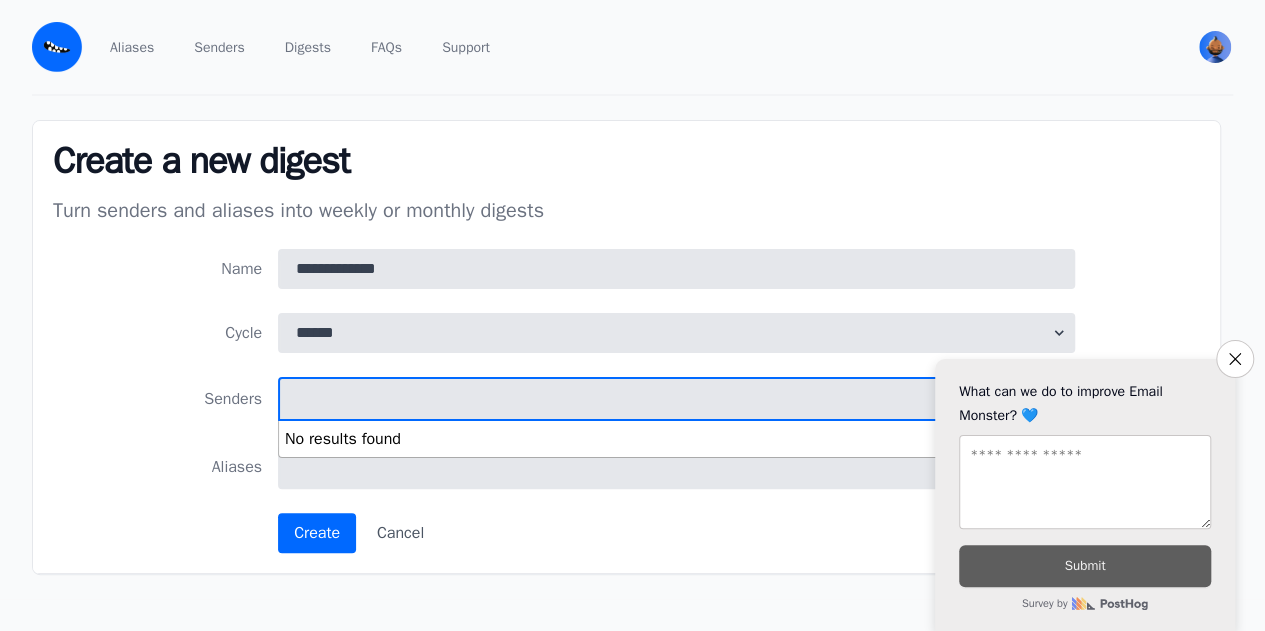 click at bounding box center [676, 399] 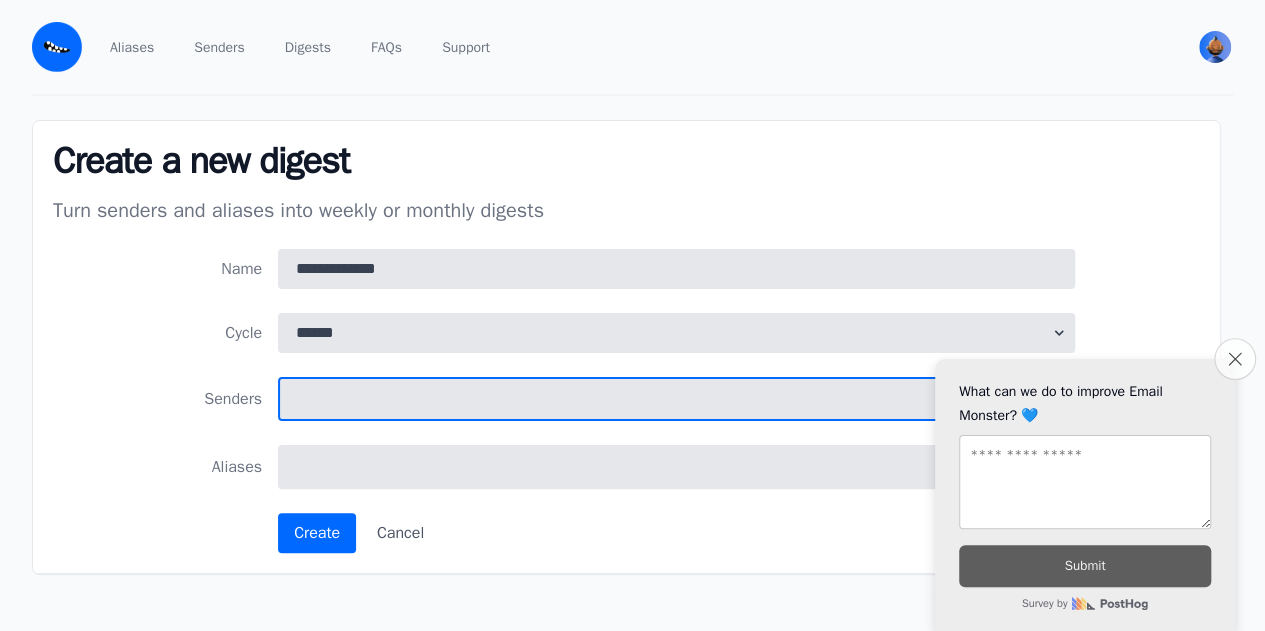 click on "Close survey" 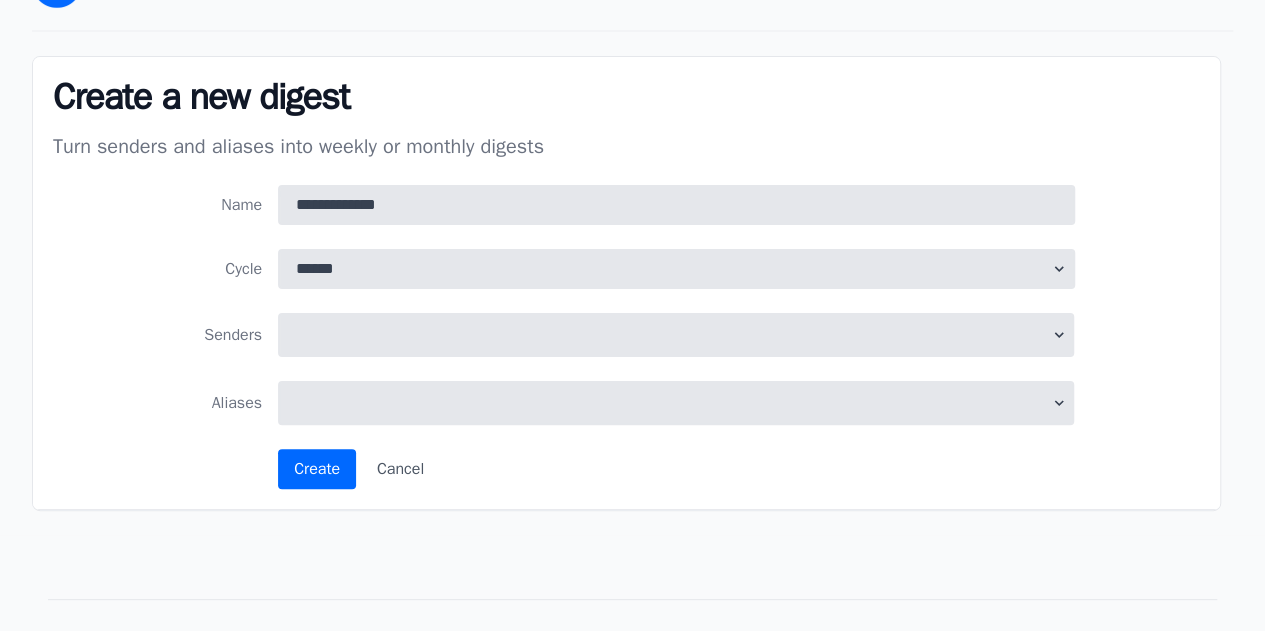 scroll, scrollTop: 127, scrollLeft: 0, axis: vertical 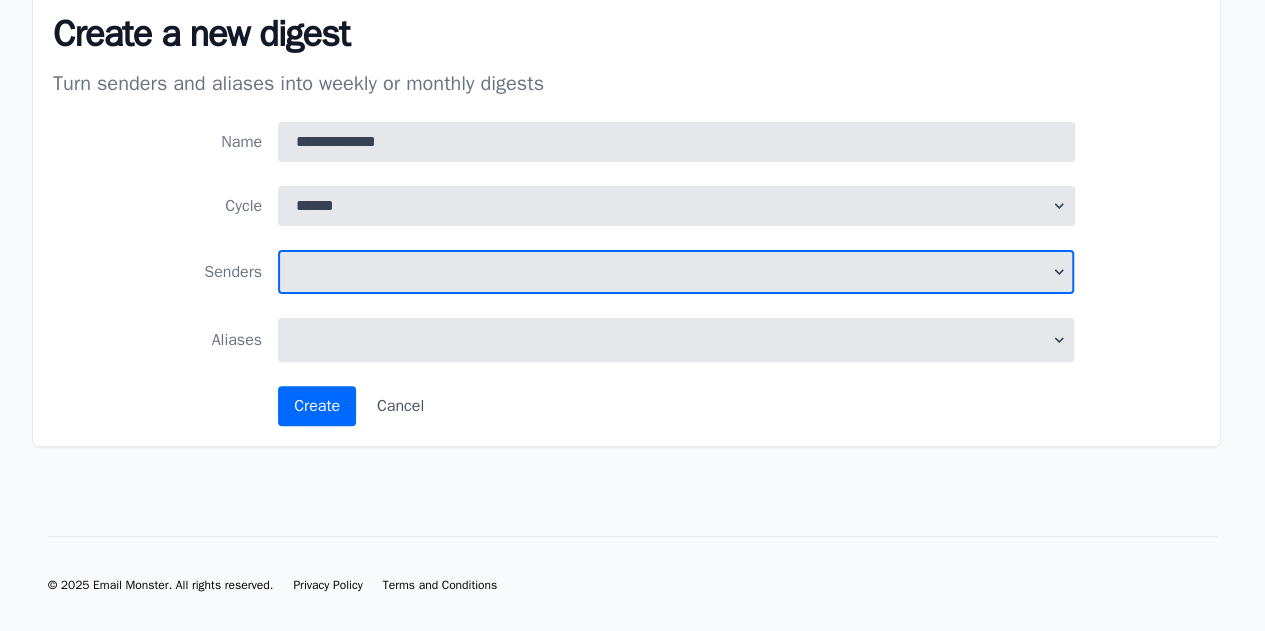 click at bounding box center [676, 272] 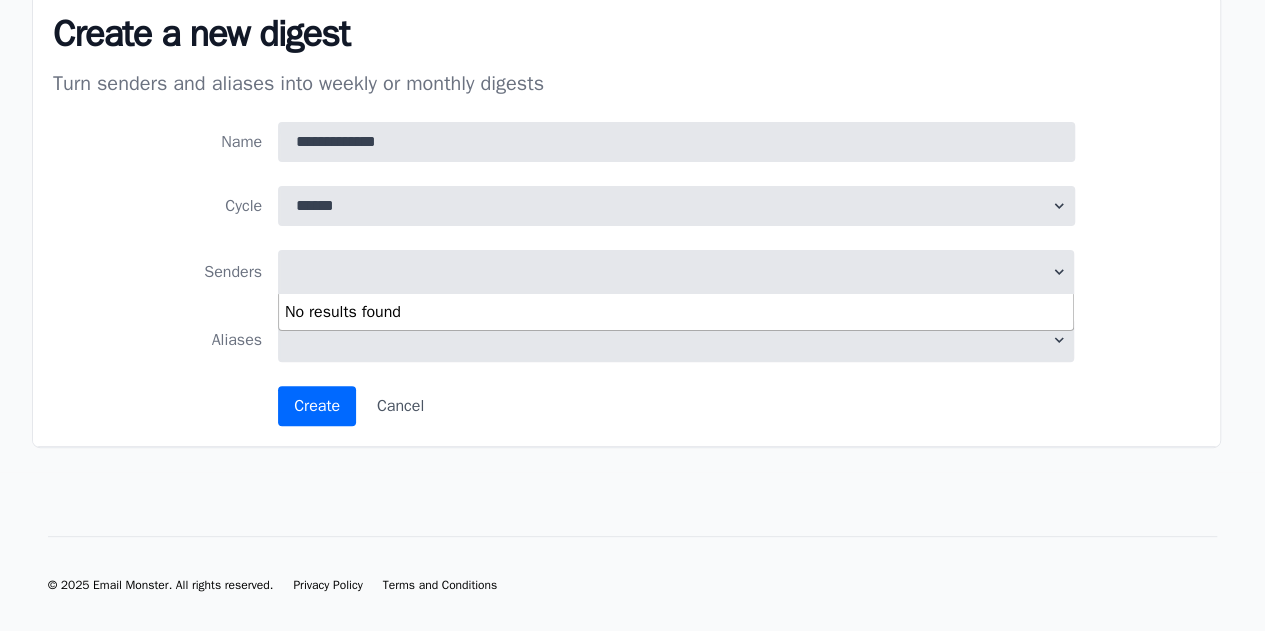 click on "No results found" at bounding box center (676, 312) 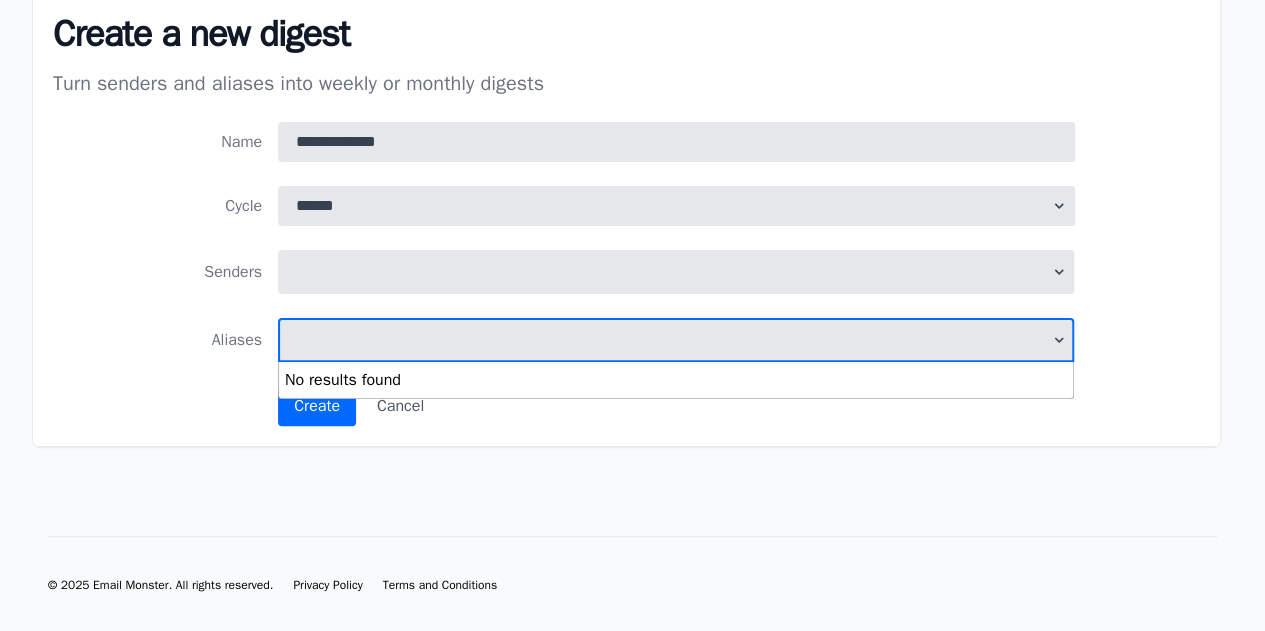 click on "No results found" at bounding box center (676, 380) 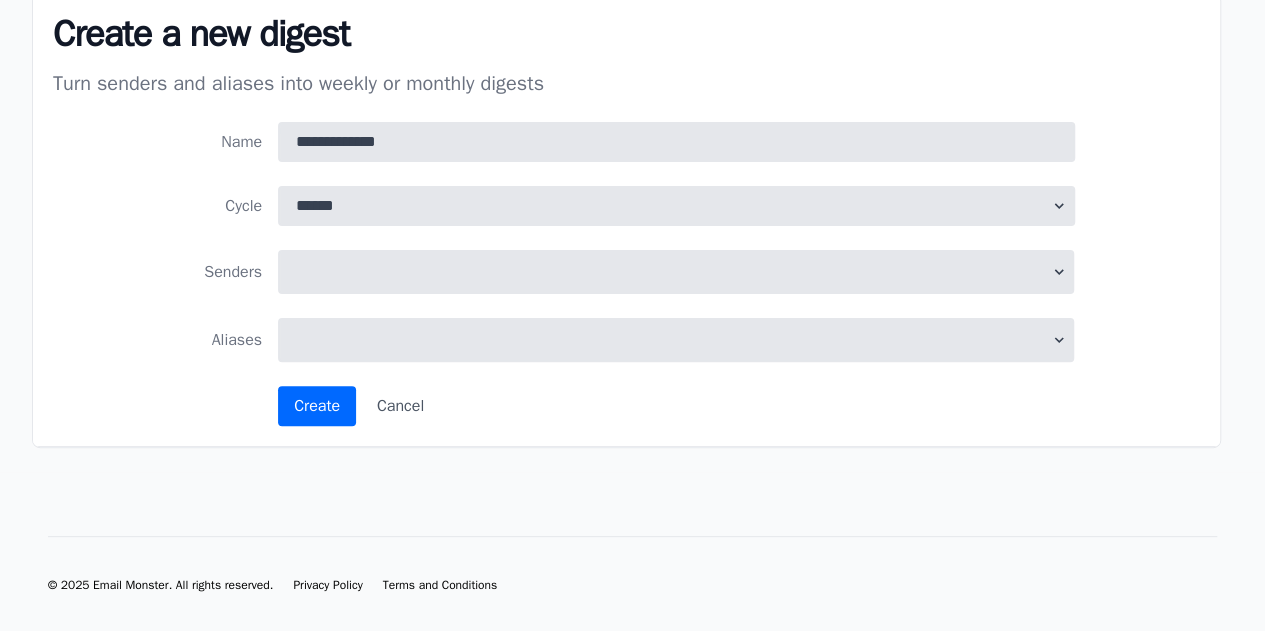 click on "**********" at bounding box center (626, 220) 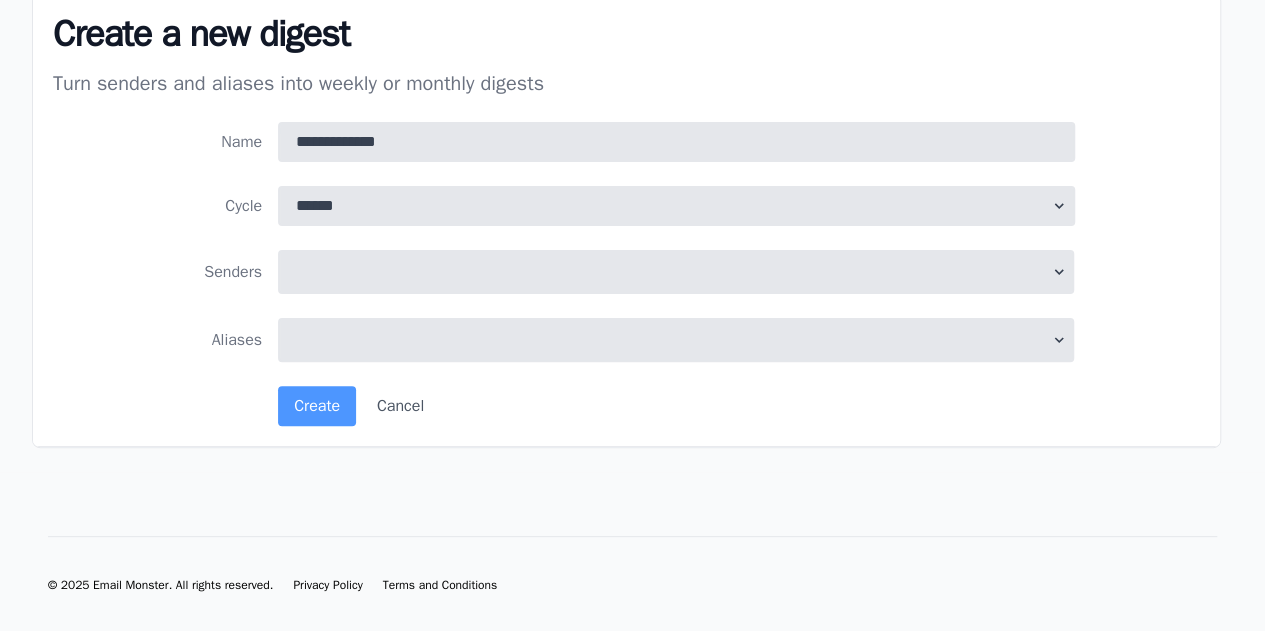click on "Create" at bounding box center (317, 406) 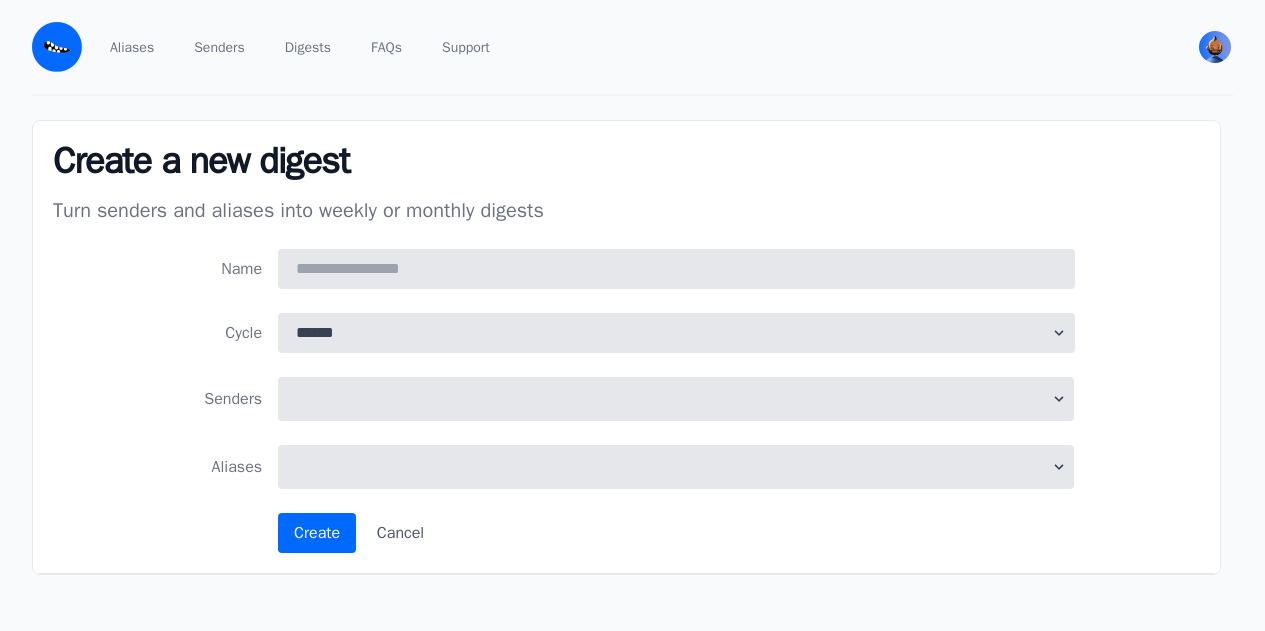 scroll, scrollTop: 0, scrollLeft: 0, axis: both 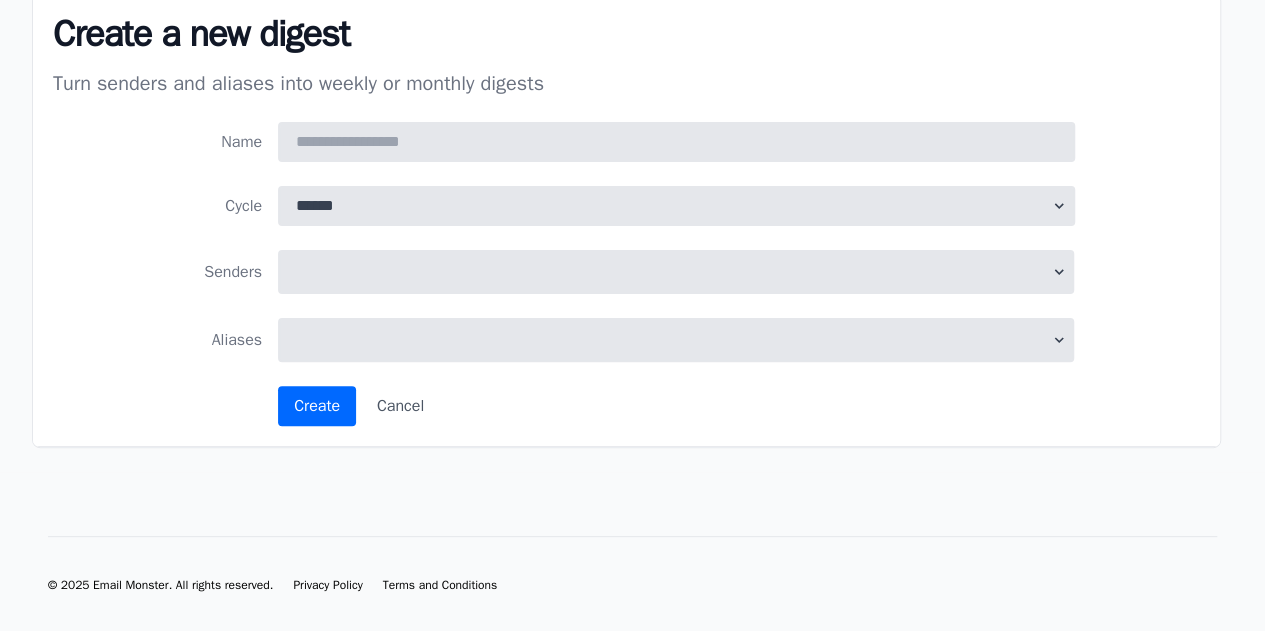 click at bounding box center (676, 272) 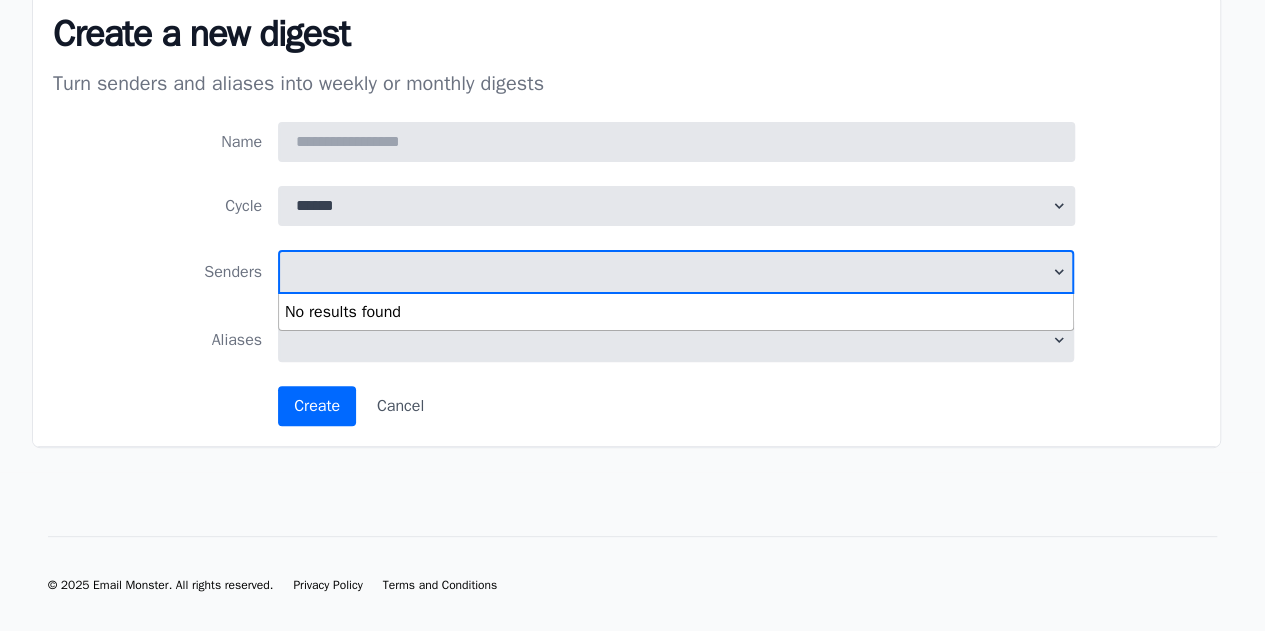 type on "*" 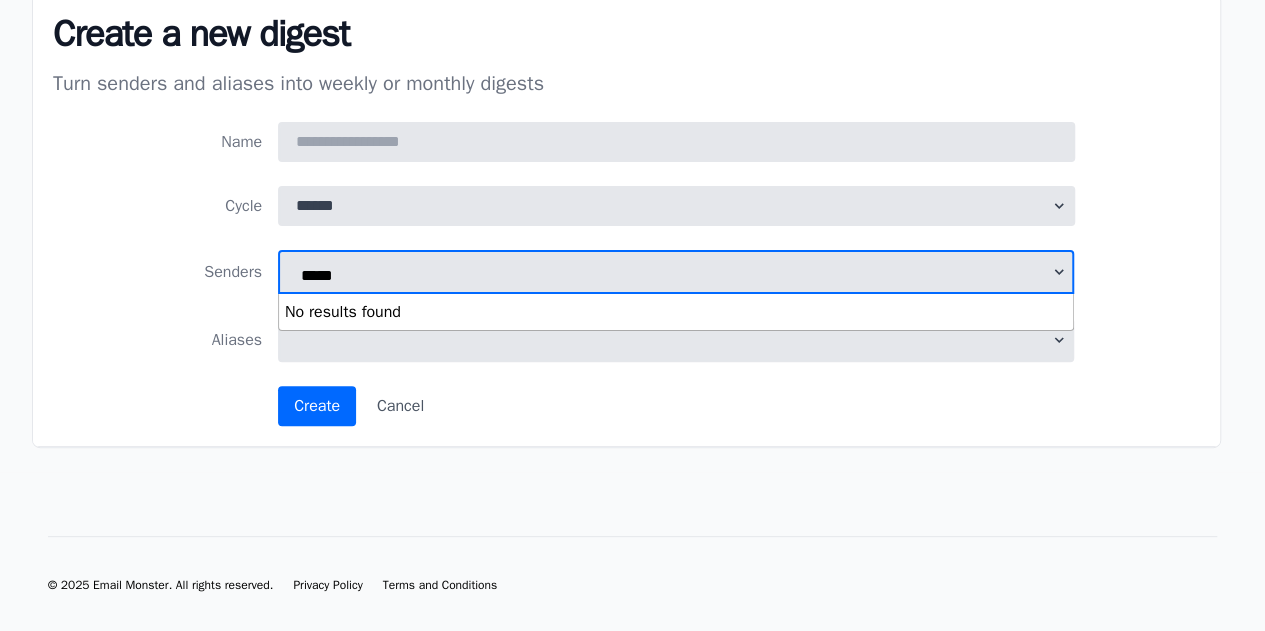 type on "*****" 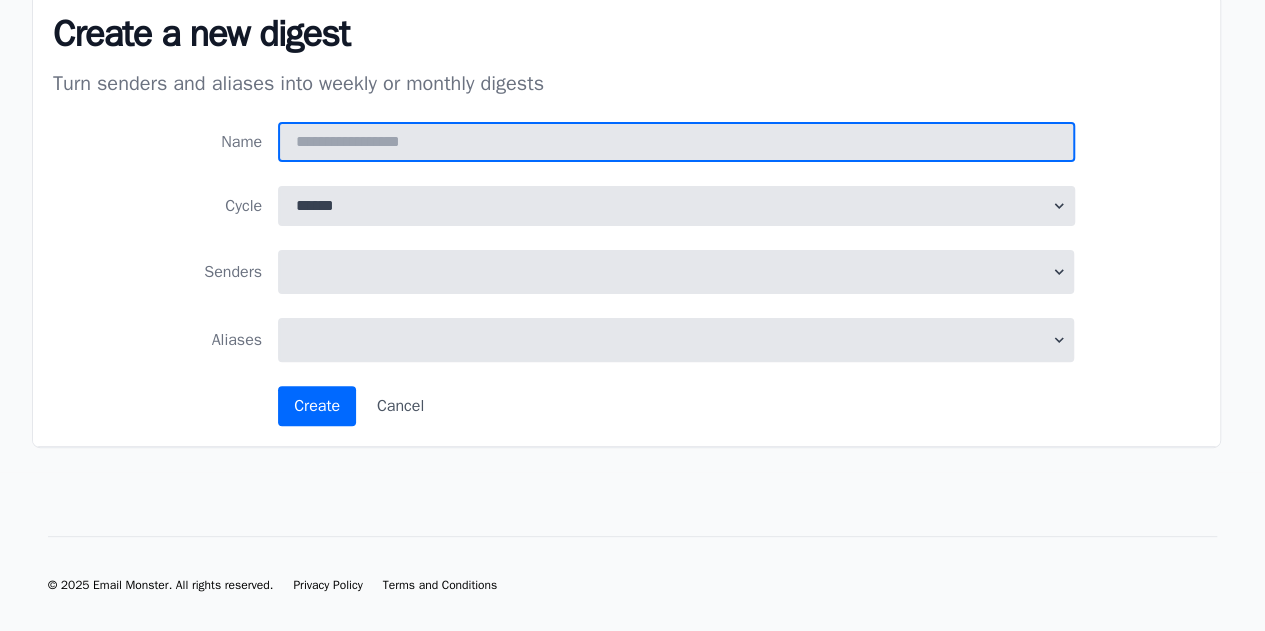 click on "Name" at bounding box center [676, 142] 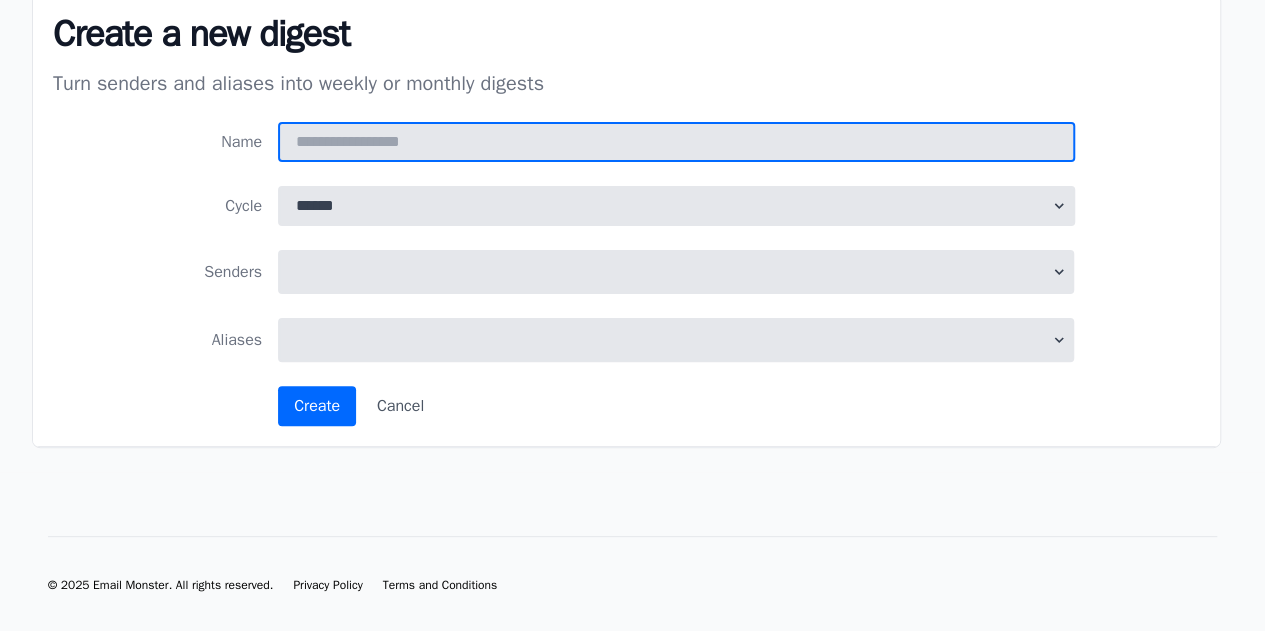 click on "Name" at bounding box center [676, 142] 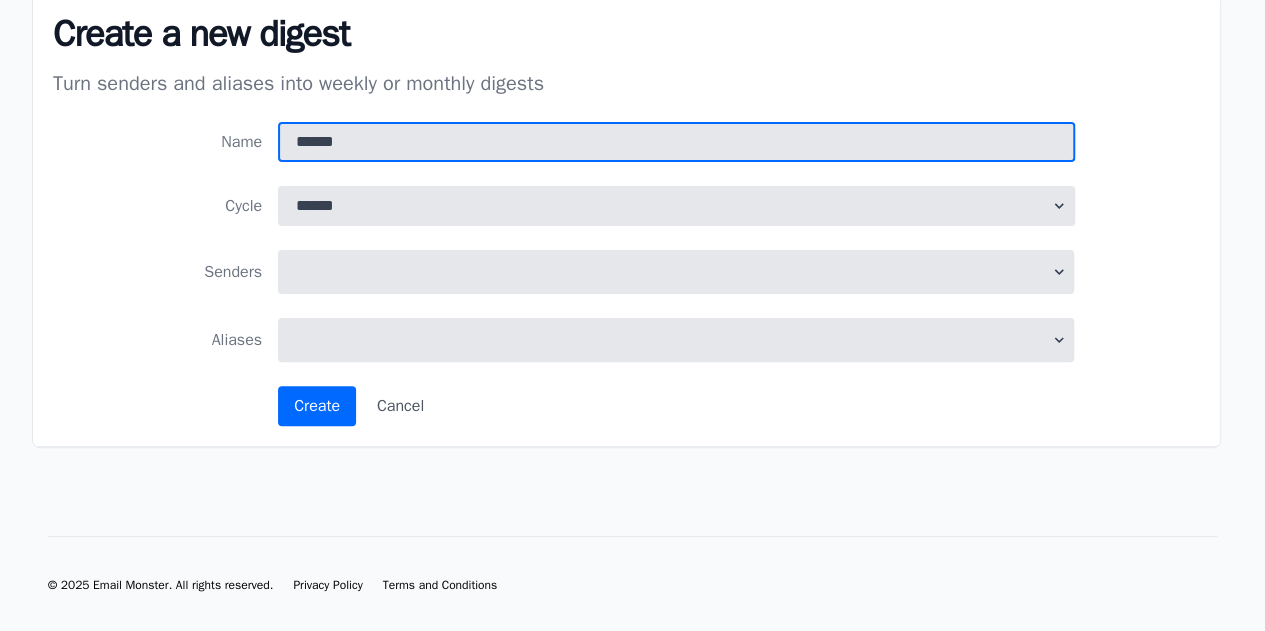 type on "******" 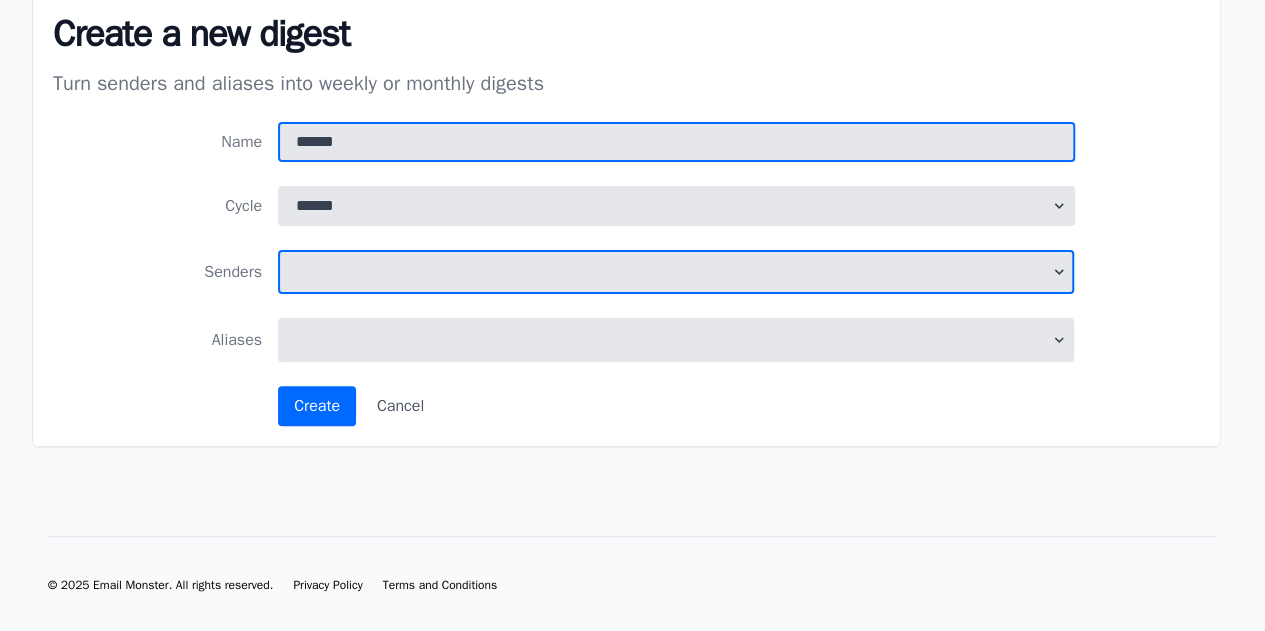 click on "******" at bounding box center [676, 142] 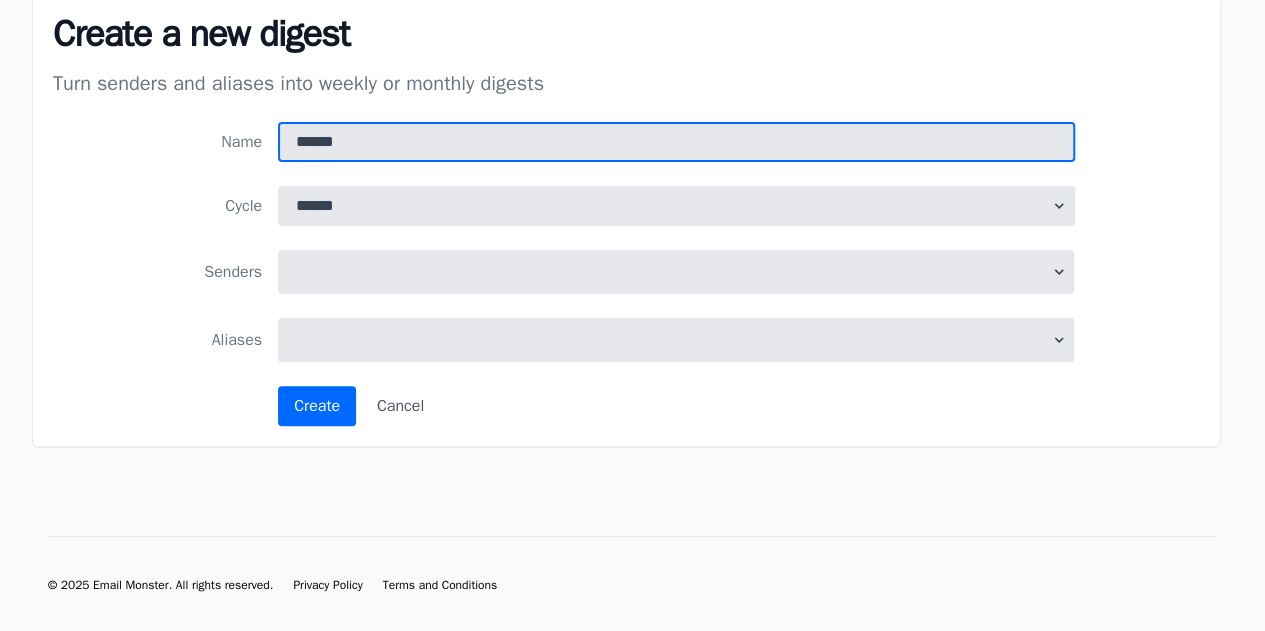 click on "******" at bounding box center (676, 142) 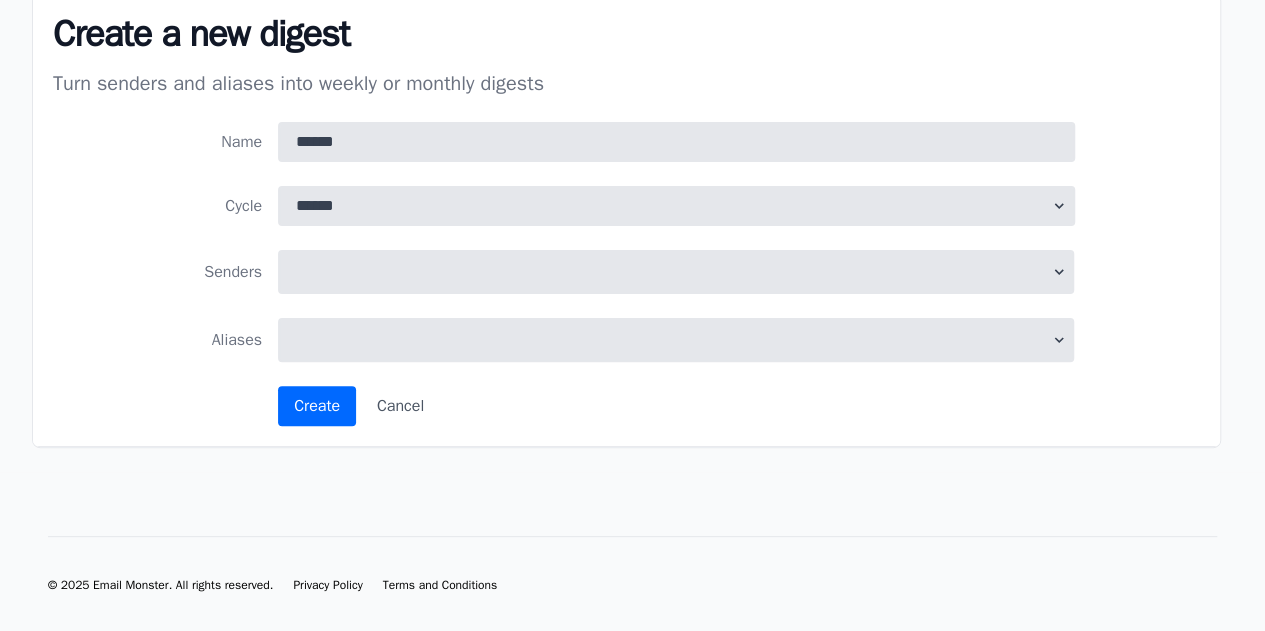 click at bounding box center (676, 272) 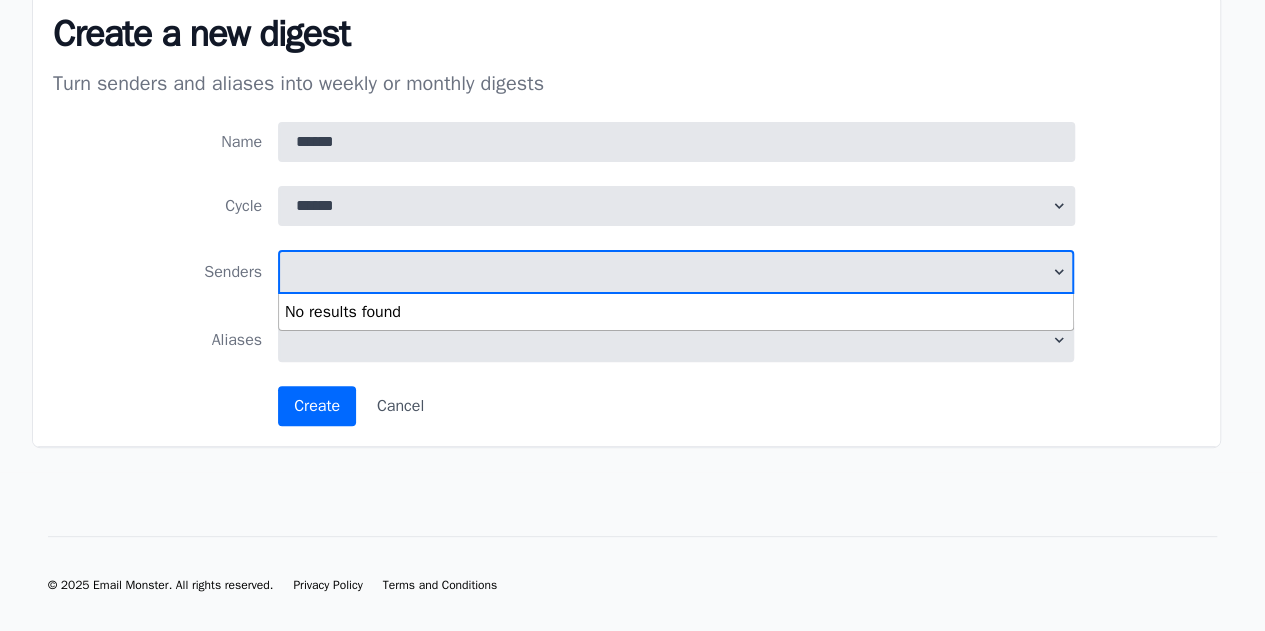 paste on "******" 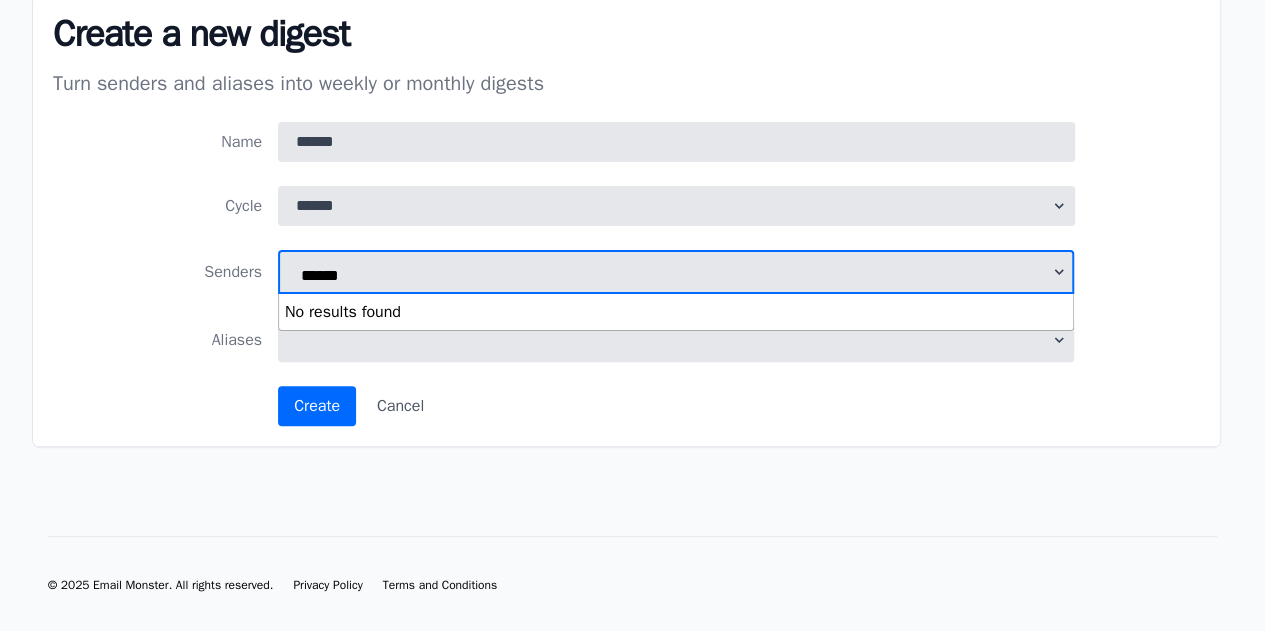 type on "******" 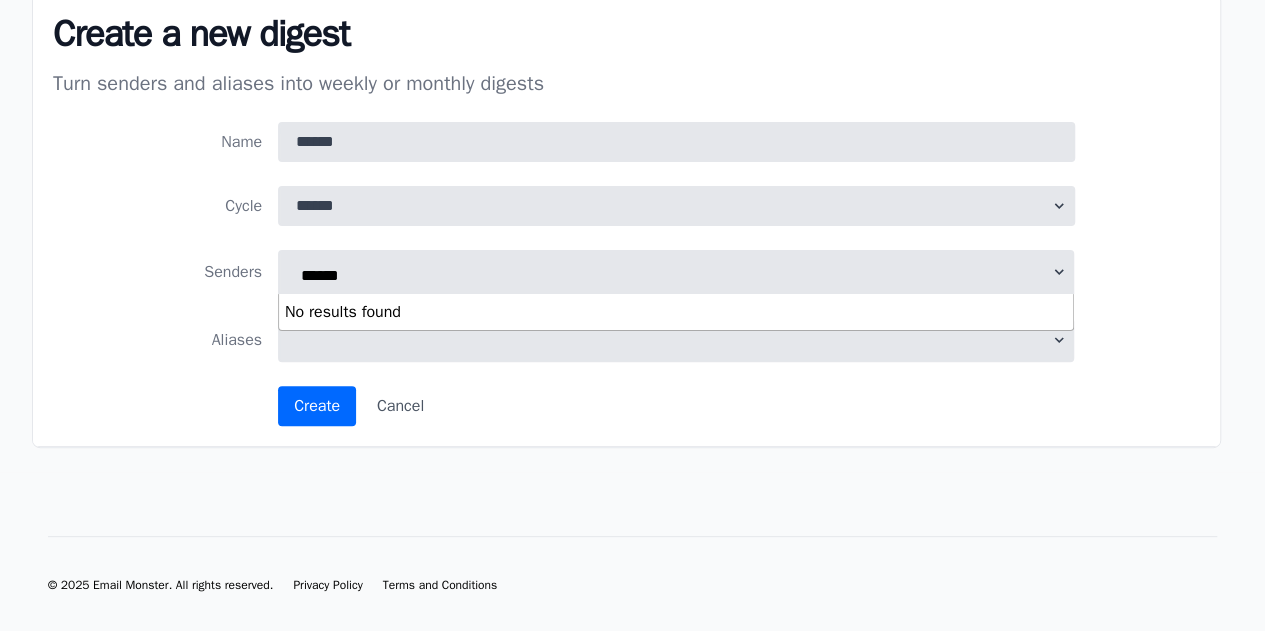 click on "No results found" at bounding box center (676, 312) 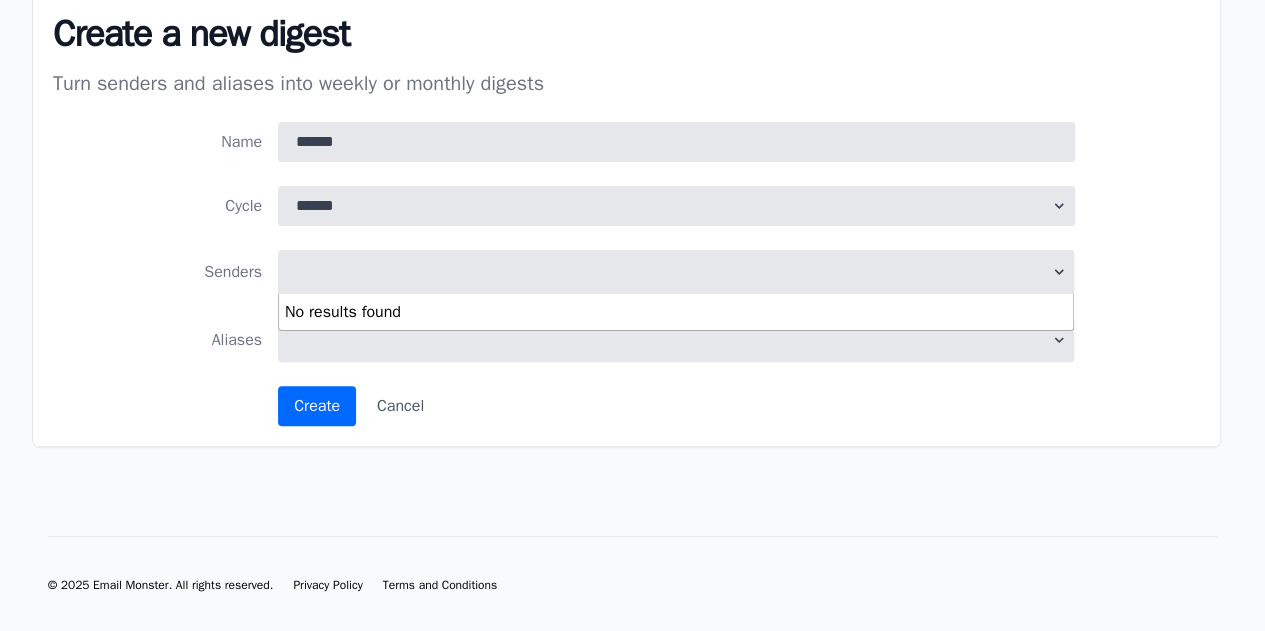 click on "Name
******
Cycle
******
*******
Senders
Aliases
Create
Cancel" at bounding box center [627, 274] 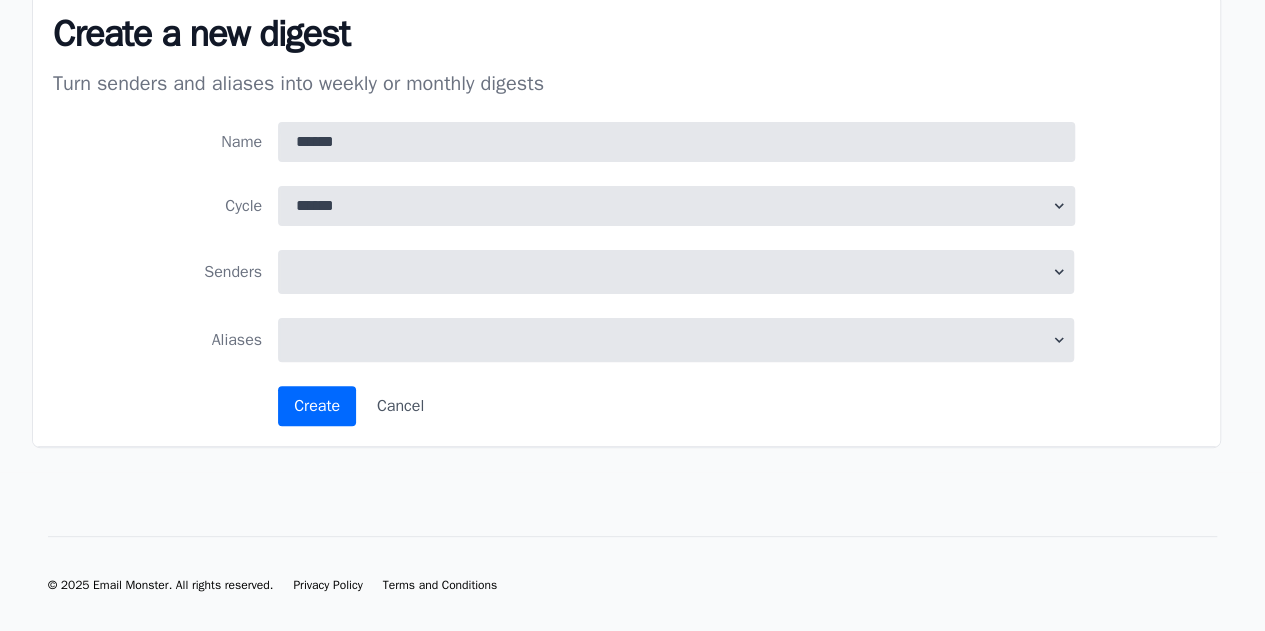 scroll, scrollTop: 0, scrollLeft: 0, axis: both 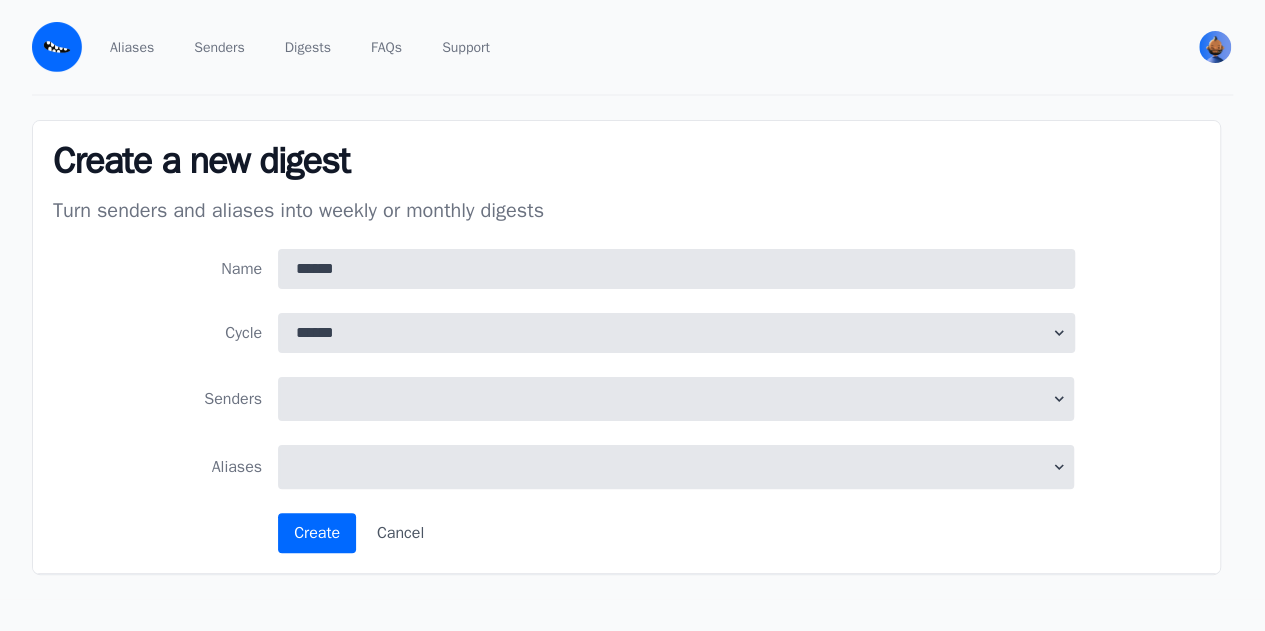 click at bounding box center [57, 47] 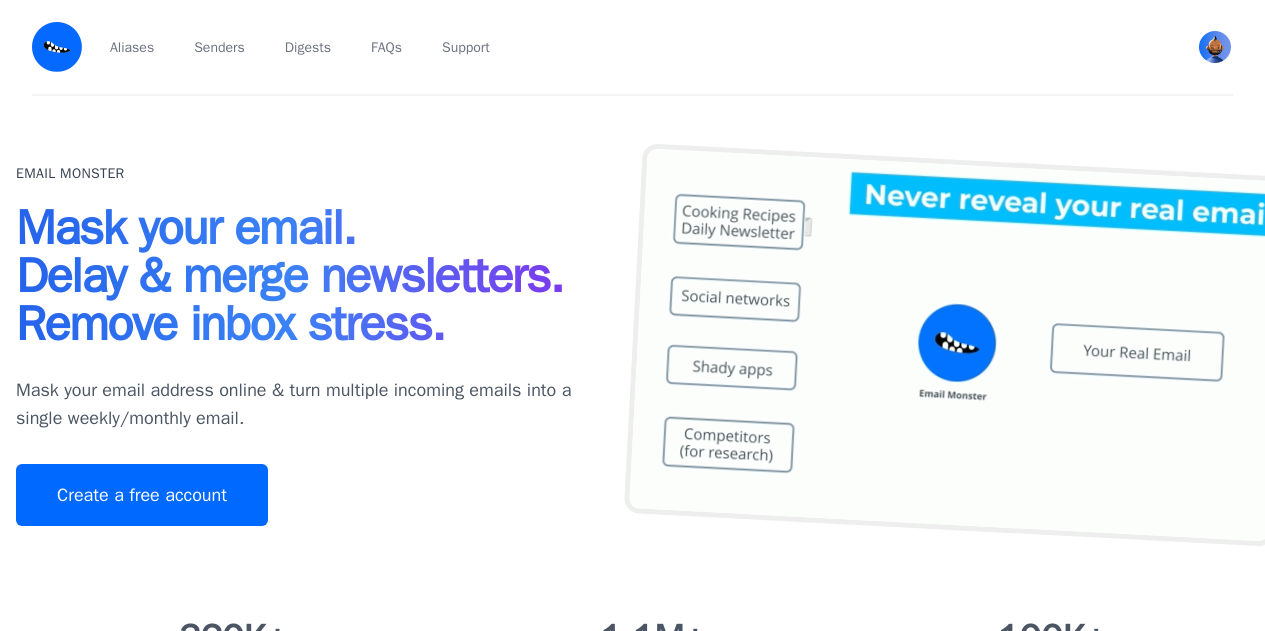 scroll, scrollTop: 0, scrollLeft: 0, axis: both 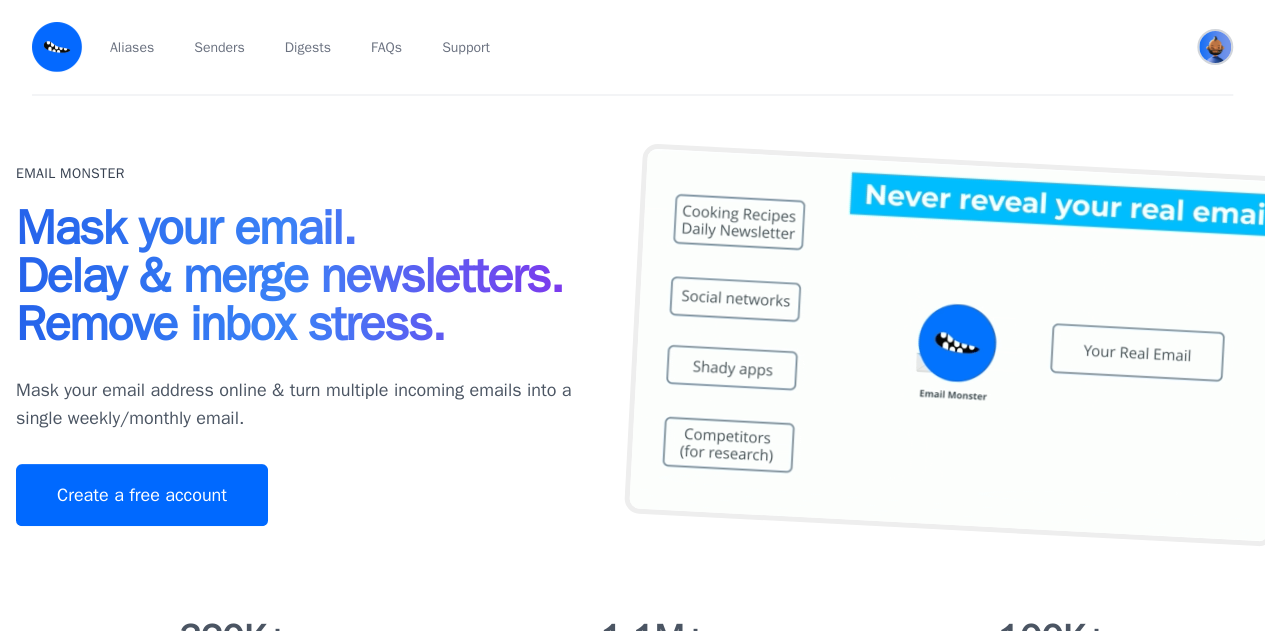click at bounding box center [1215, 47] 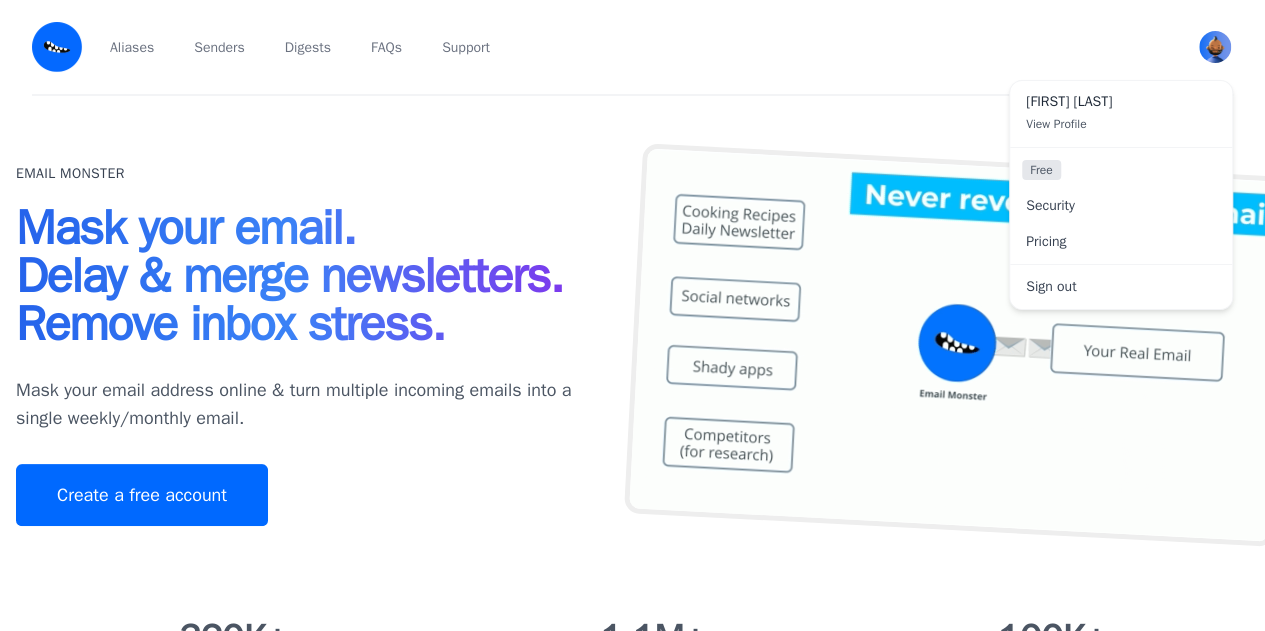 click on "[FIRST] [LAST]
View Profile" at bounding box center [1121, 114] 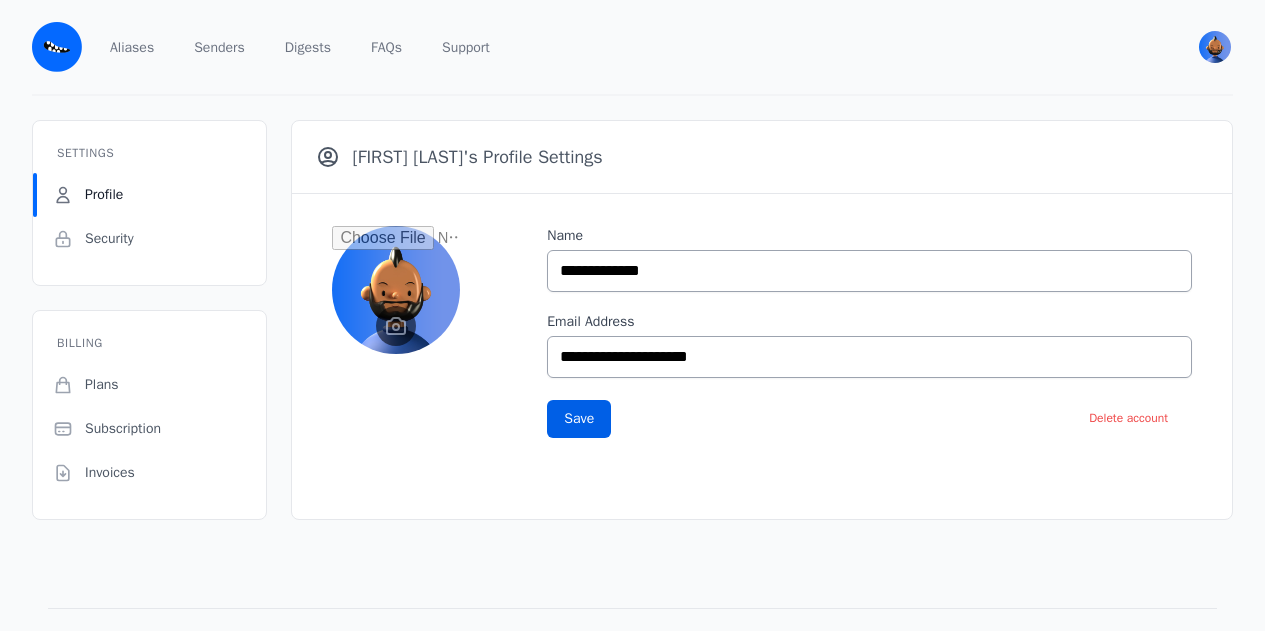 scroll, scrollTop: 0, scrollLeft: 0, axis: both 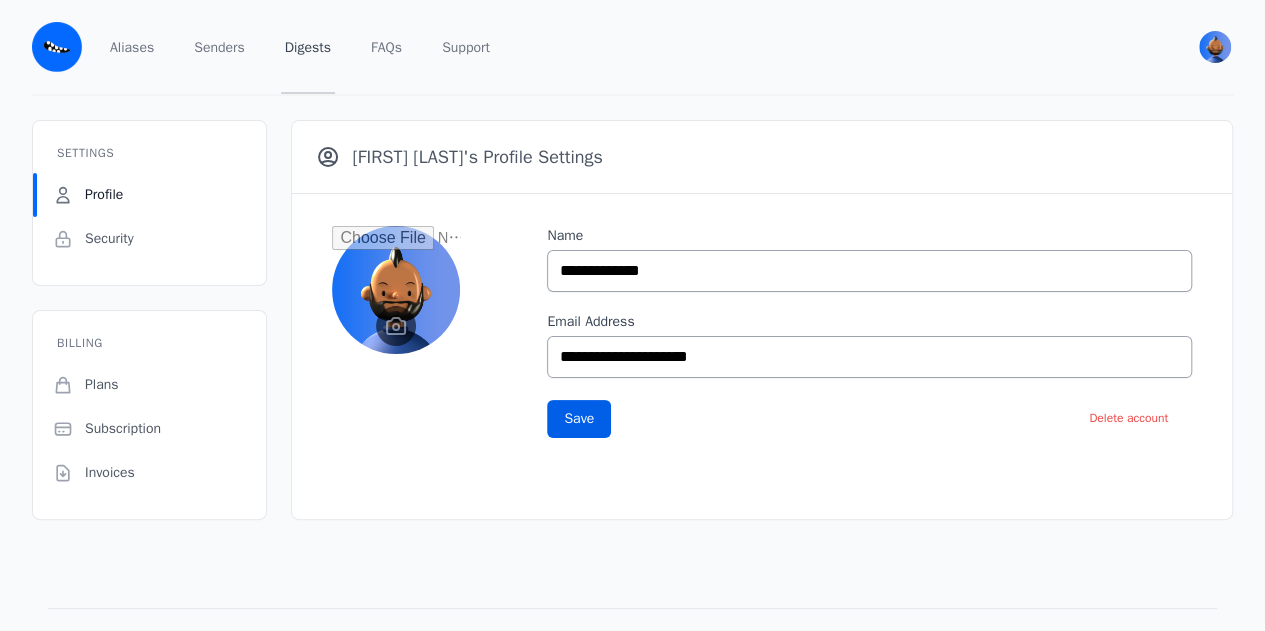 click on "Digests" at bounding box center [308, 47] 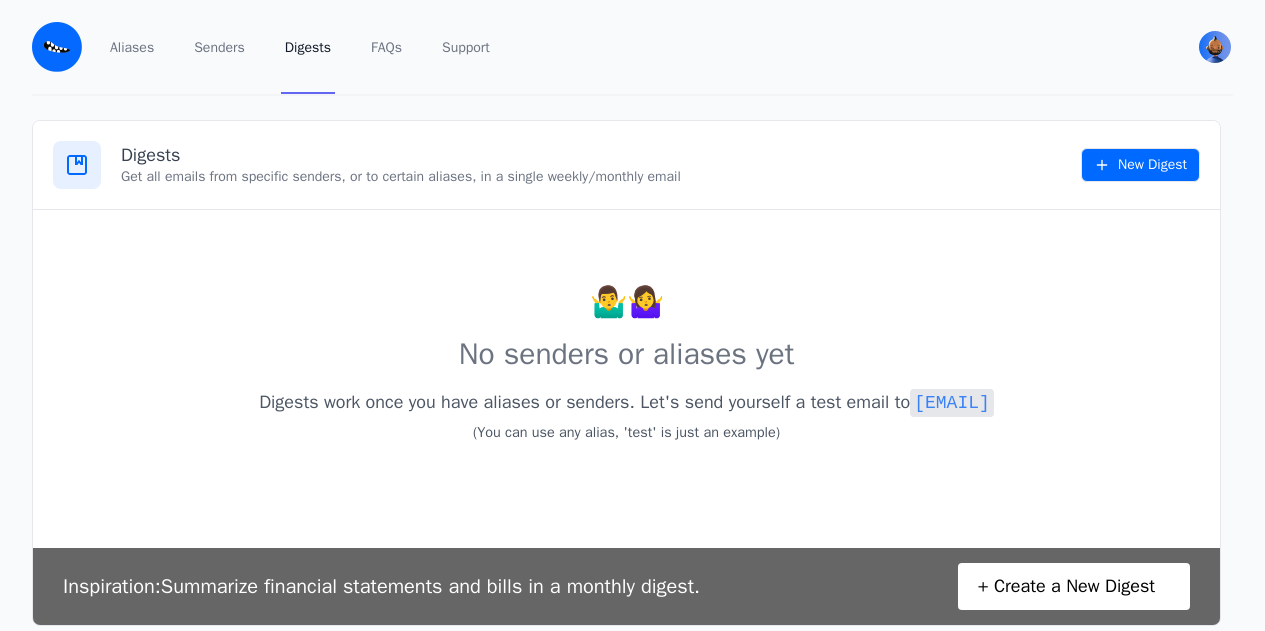 scroll, scrollTop: 0, scrollLeft: 0, axis: both 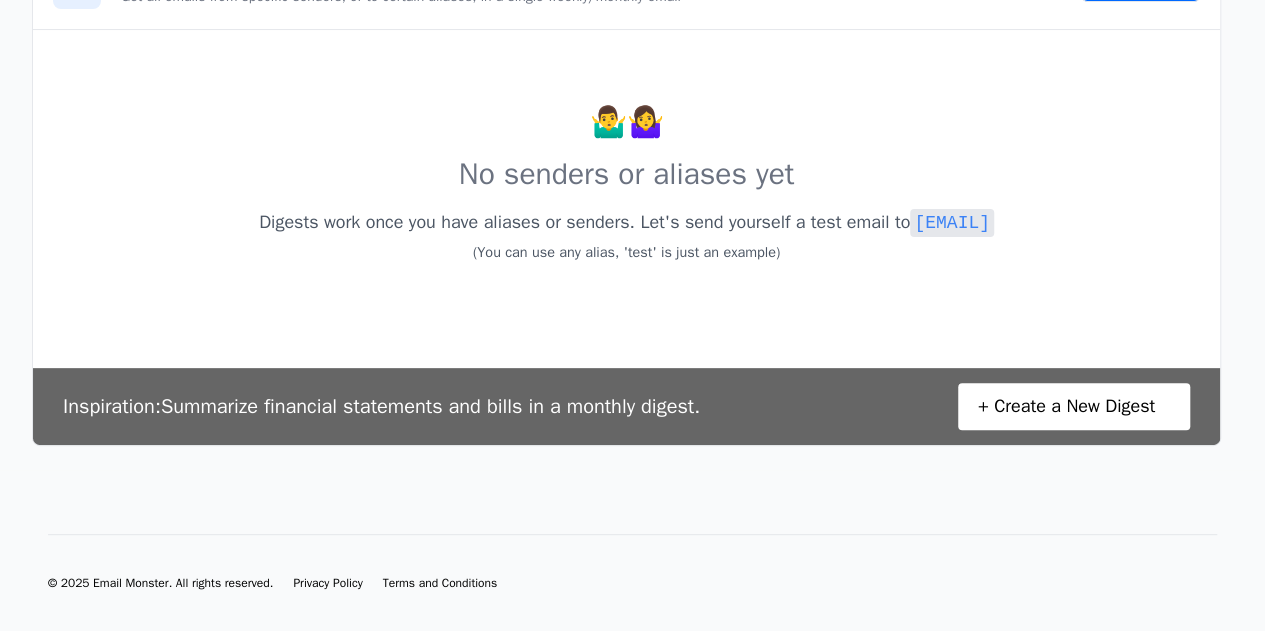 click on "+ Create a New Digest" at bounding box center (1066, 406) 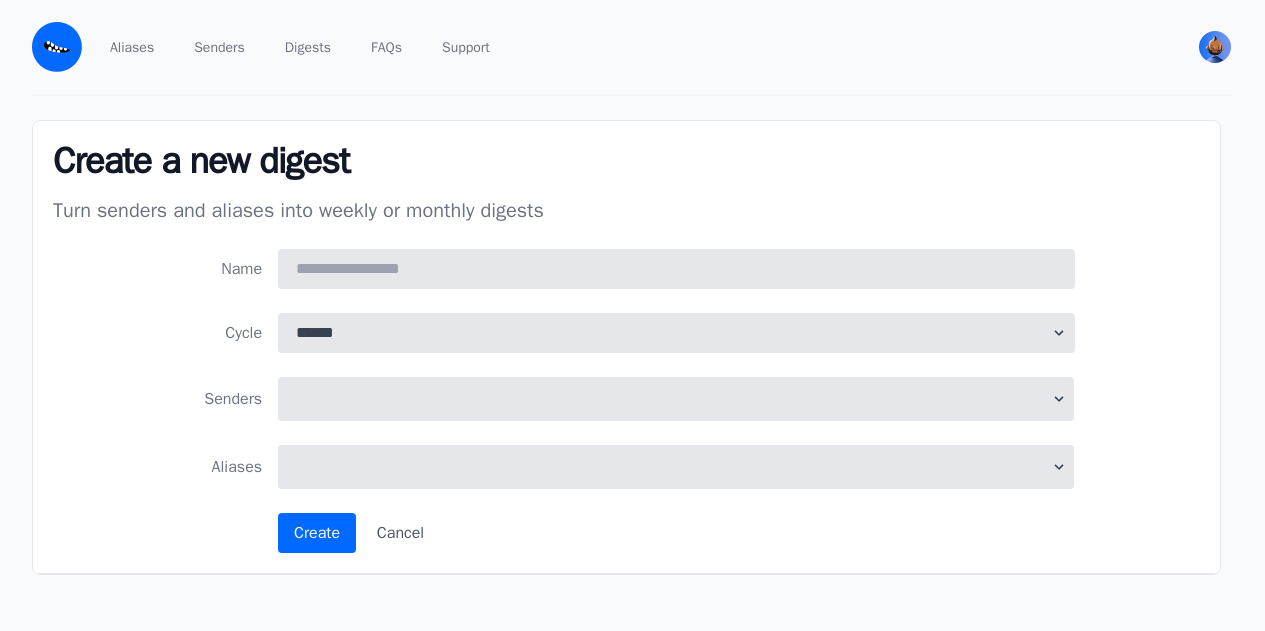 scroll, scrollTop: 0, scrollLeft: 0, axis: both 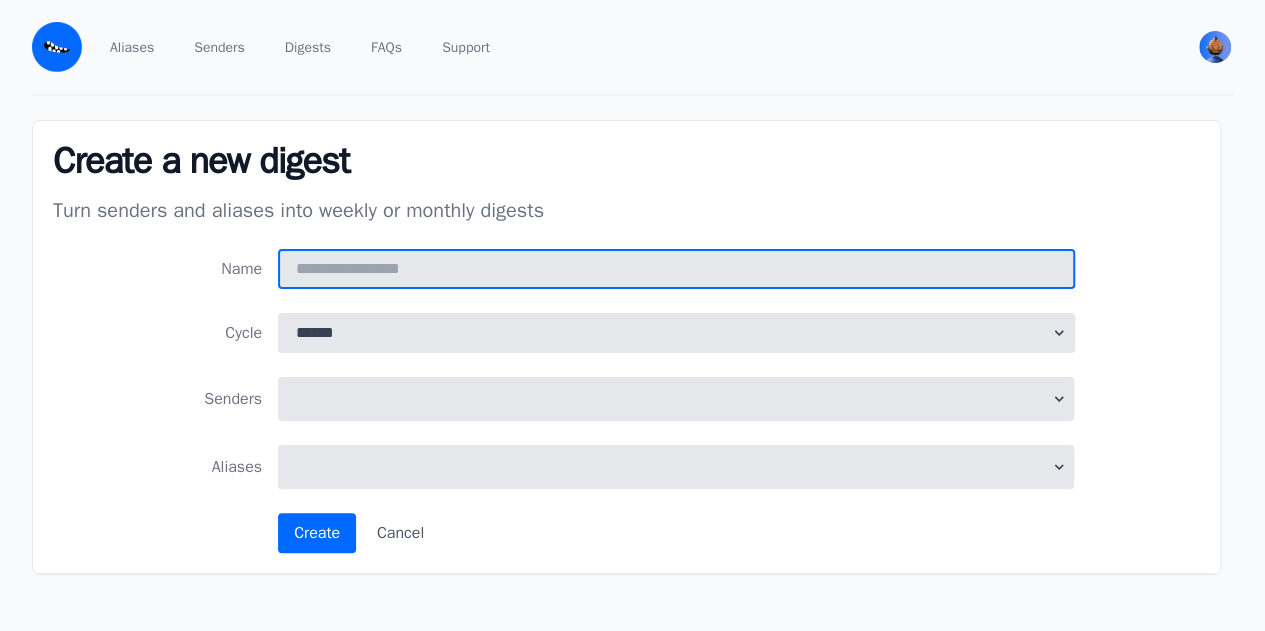 click on "Name" at bounding box center (676, 269) 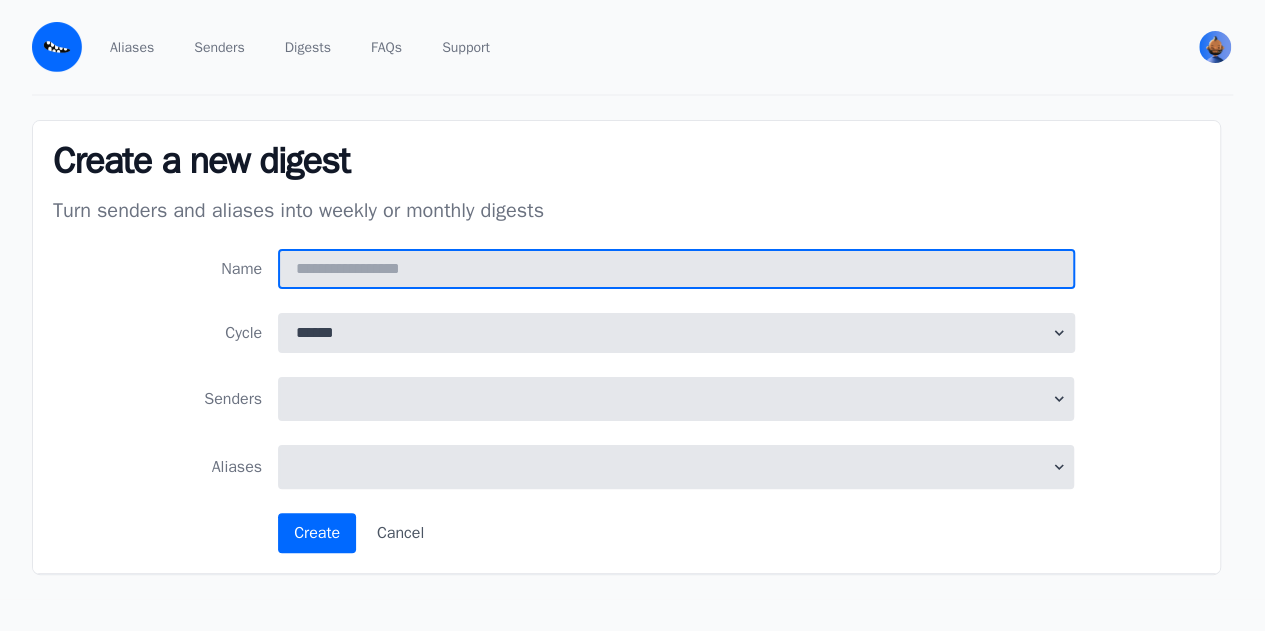 click on "Name" at bounding box center [676, 269] 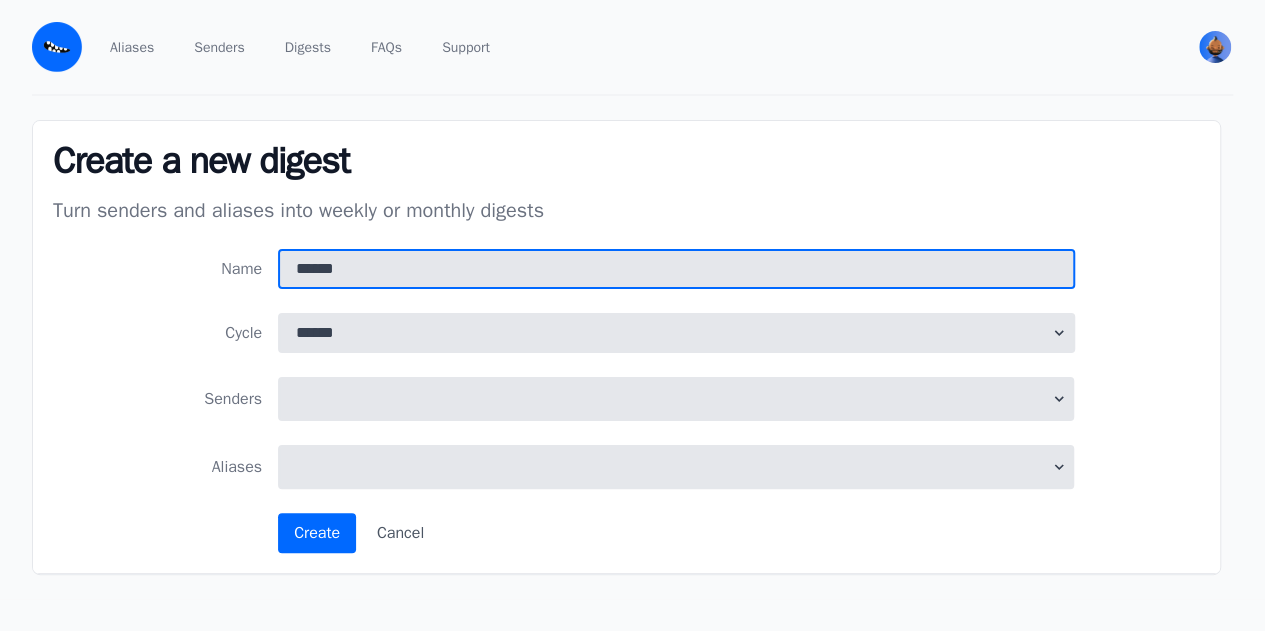 type on "******" 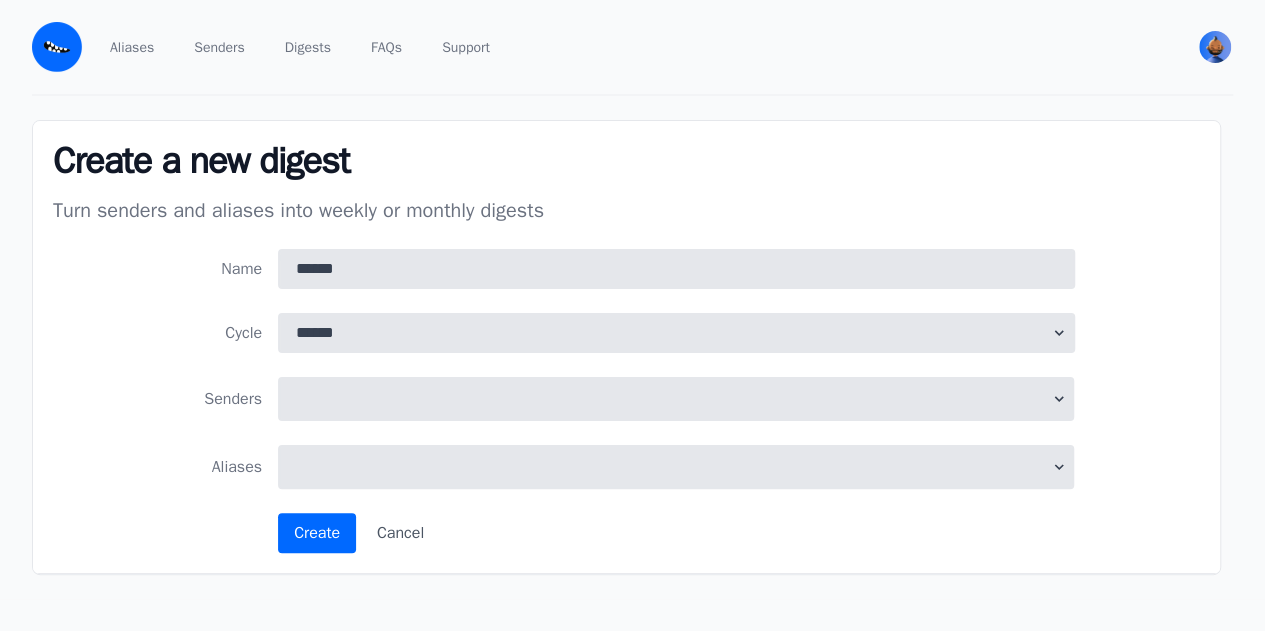 scroll, scrollTop: 2, scrollLeft: 0, axis: vertical 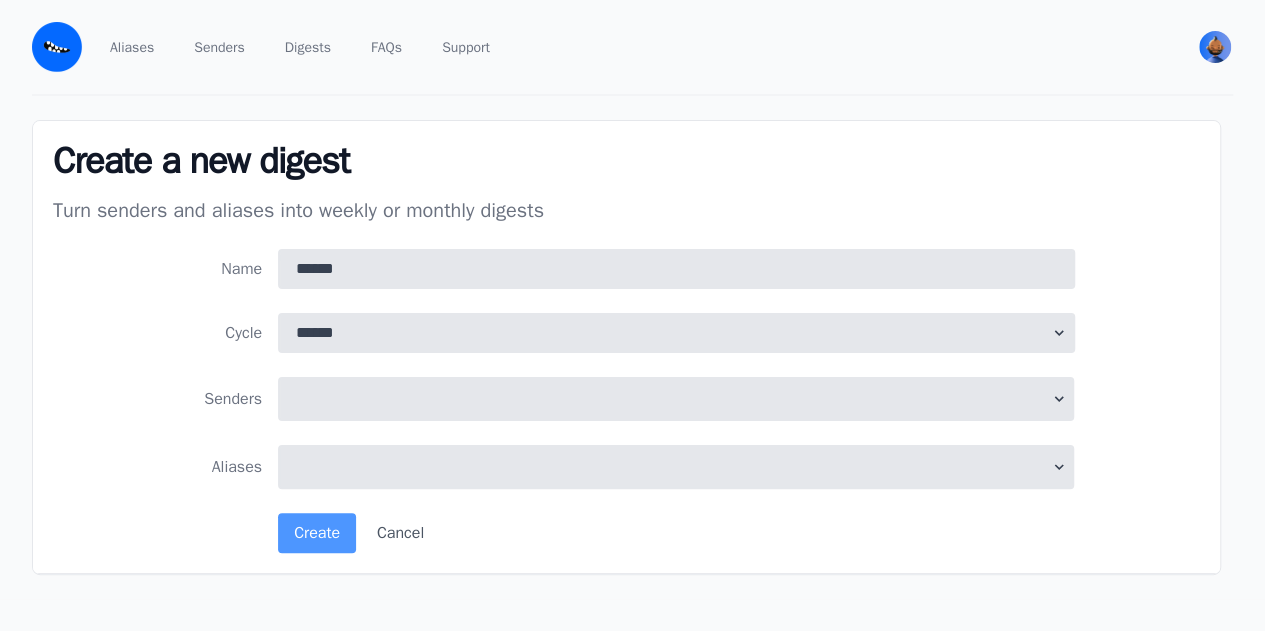 click on "Create" at bounding box center [317, 533] 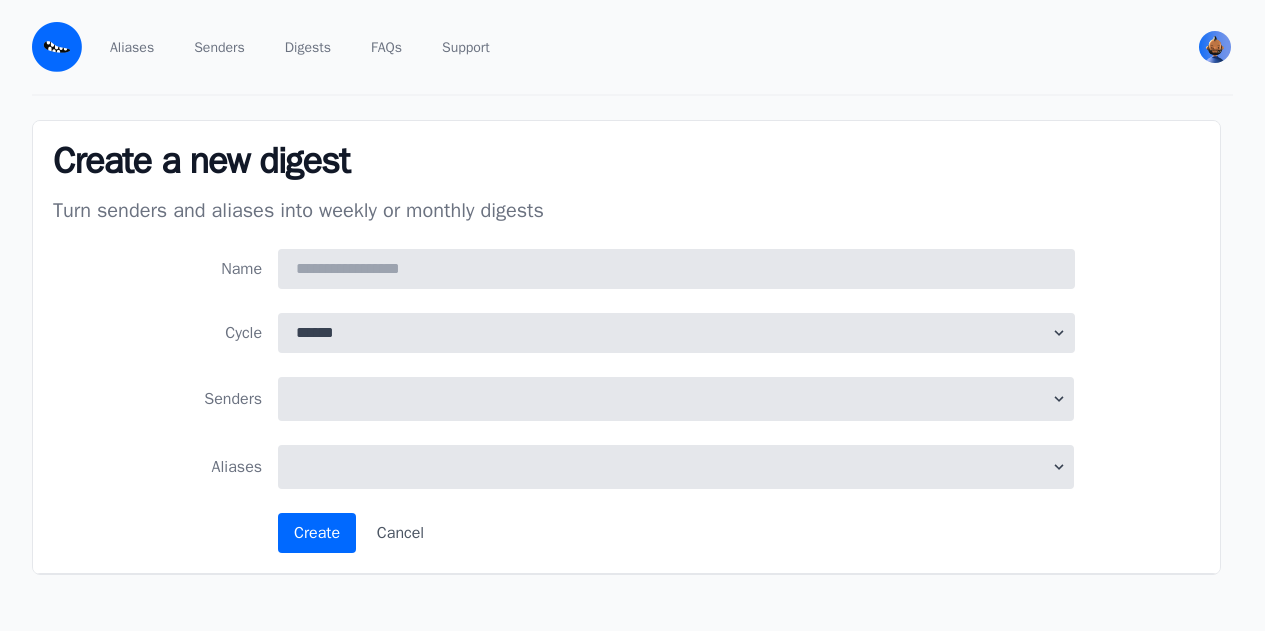 scroll, scrollTop: 0, scrollLeft: 0, axis: both 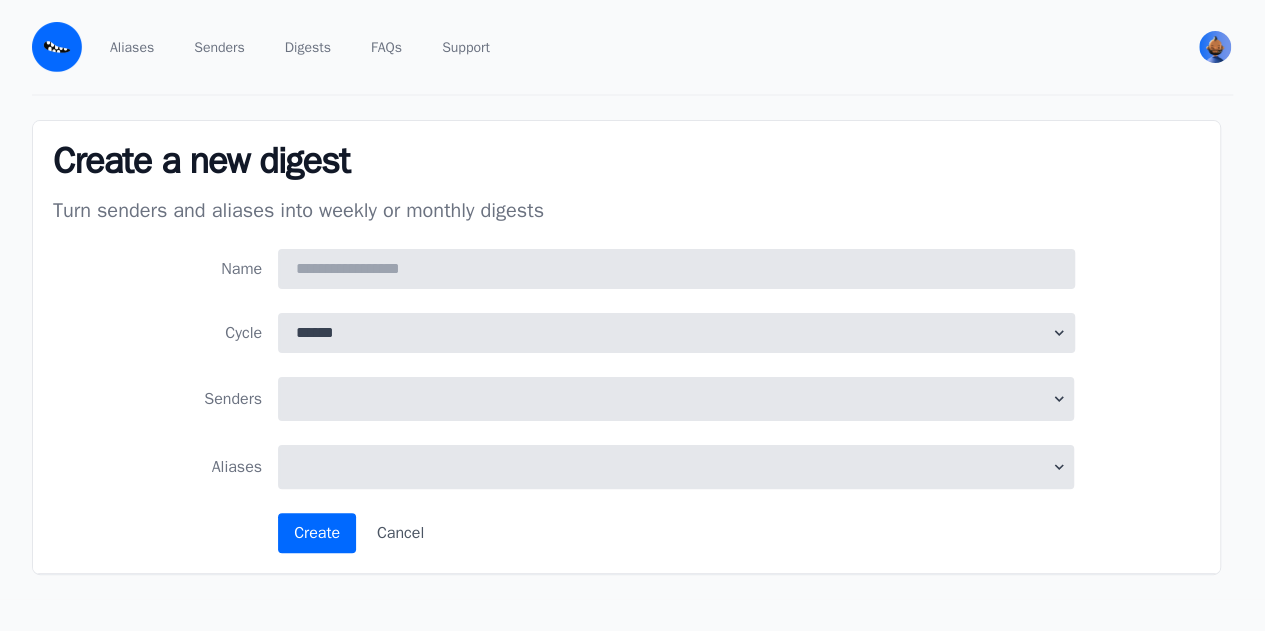 click at bounding box center (57, 47) 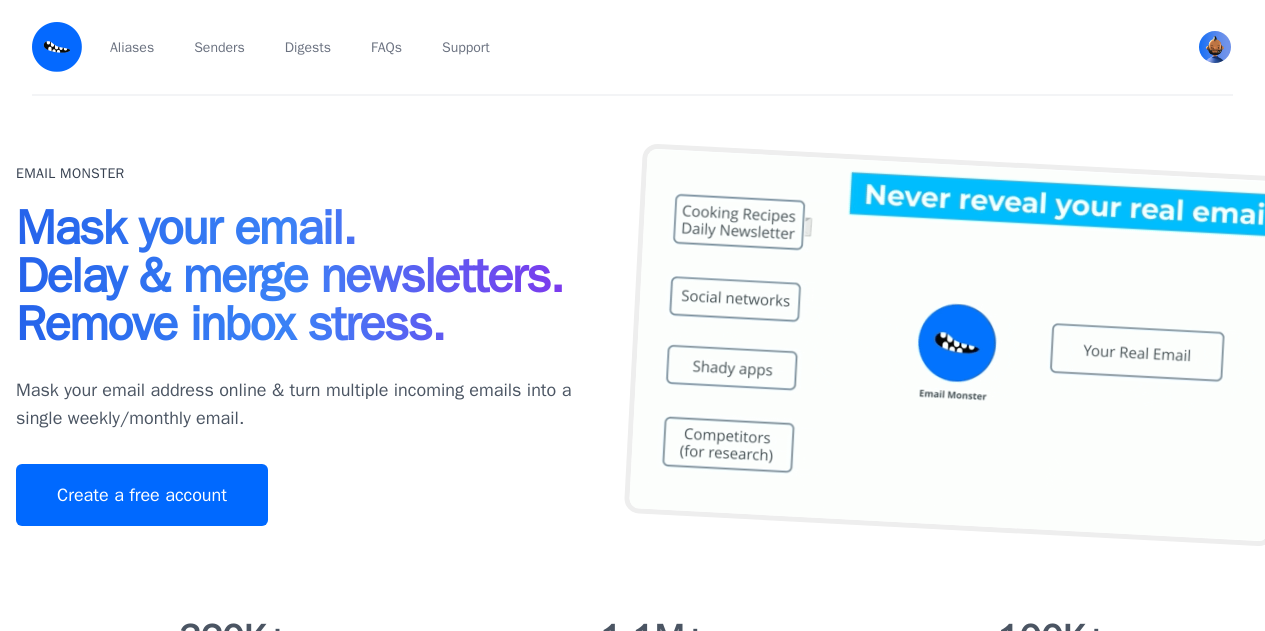 scroll, scrollTop: 0, scrollLeft: 0, axis: both 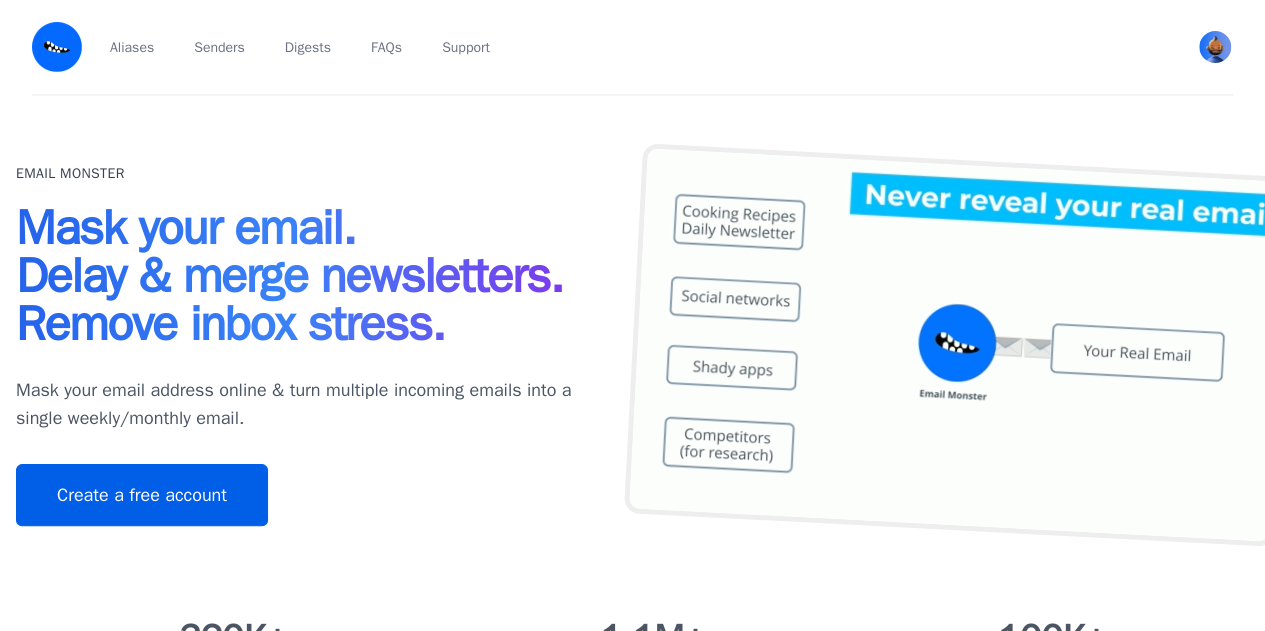 click on "Create a free account" at bounding box center (142, 495) 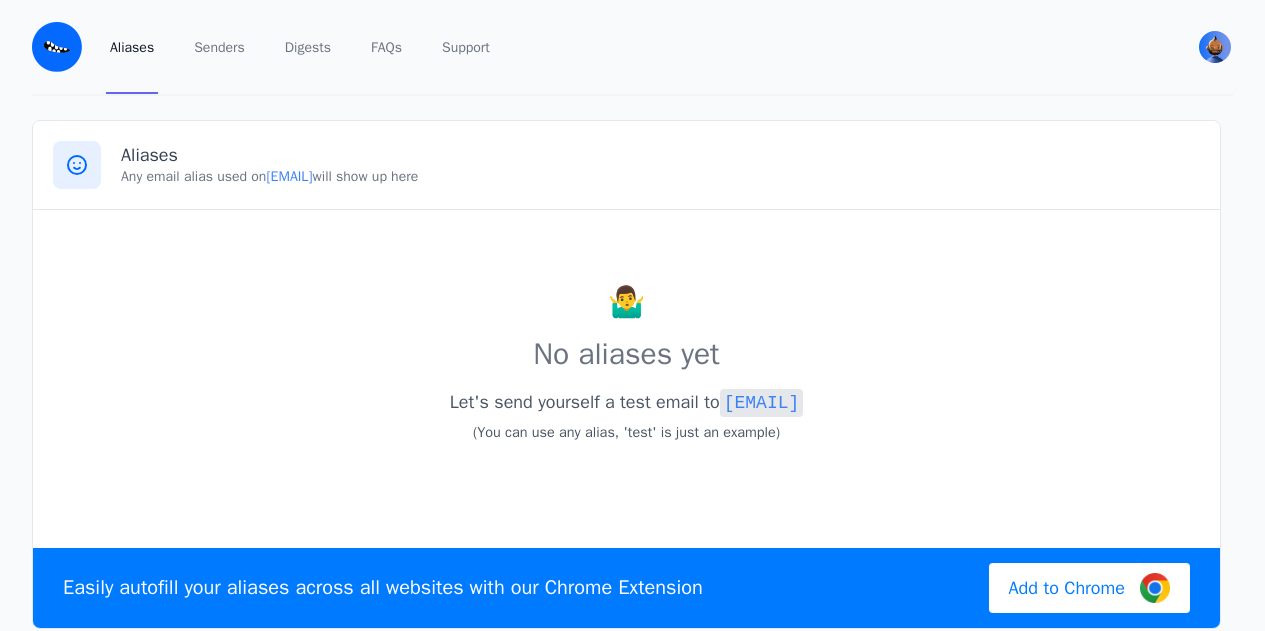scroll, scrollTop: 0, scrollLeft: 0, axis: both 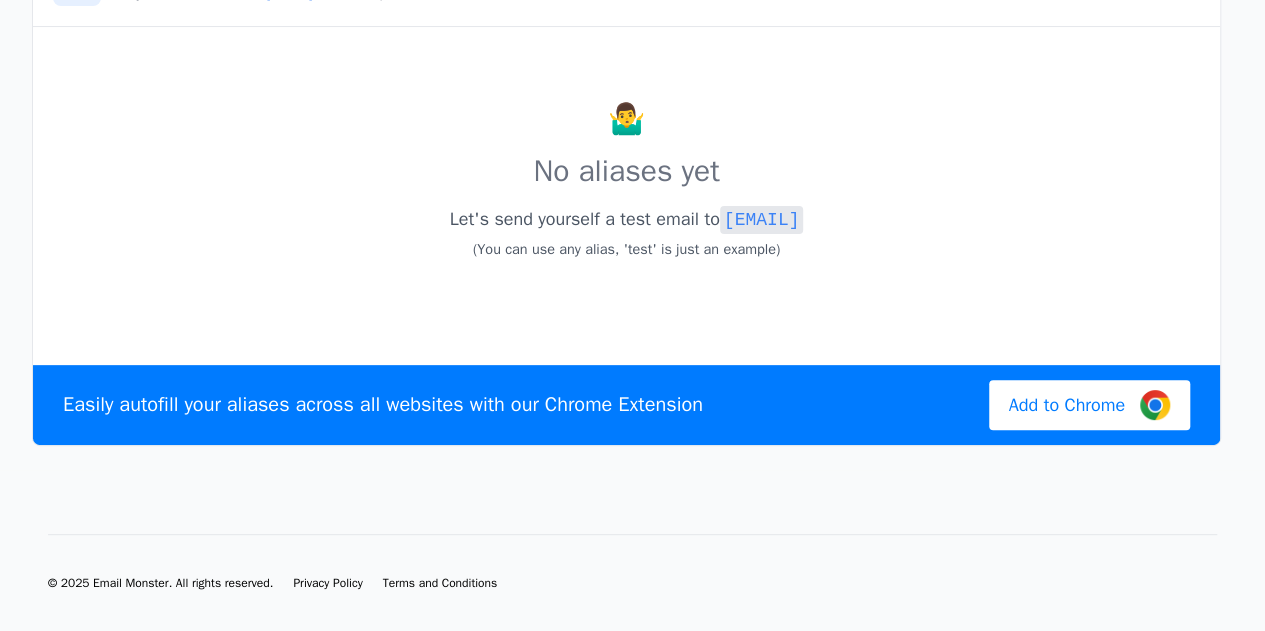 click on "Add to Chrome" at bounding box center [1067, 405] 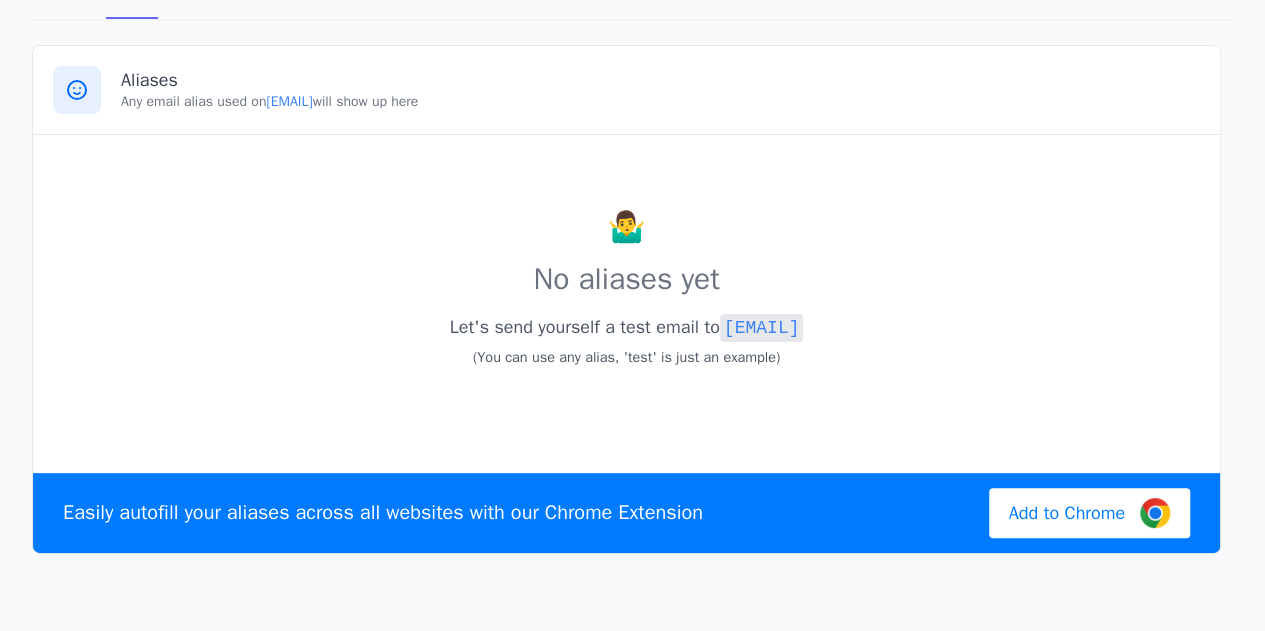 scroll, scrollTop: 197, scrollLeft: 0, axis: vertical 